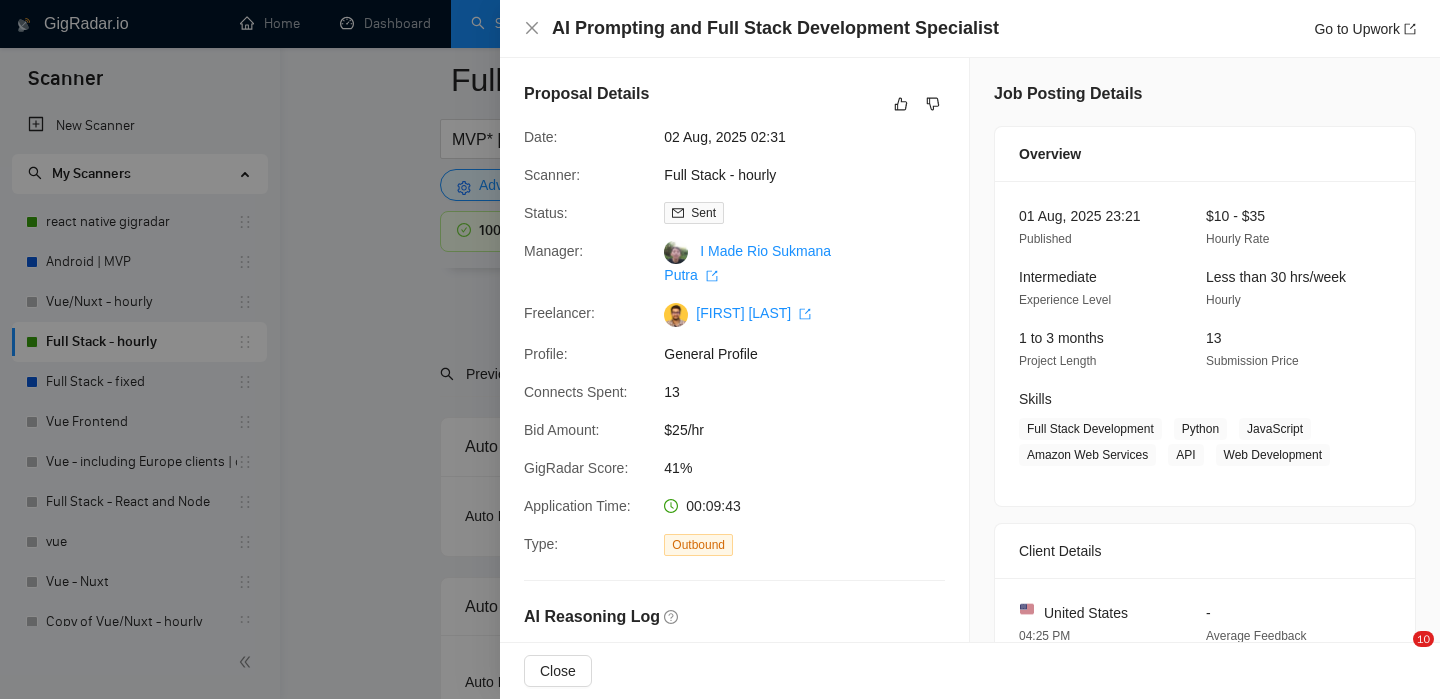 scroll, scrollTop: 4972, scrollLeft: 0, axis: vertical 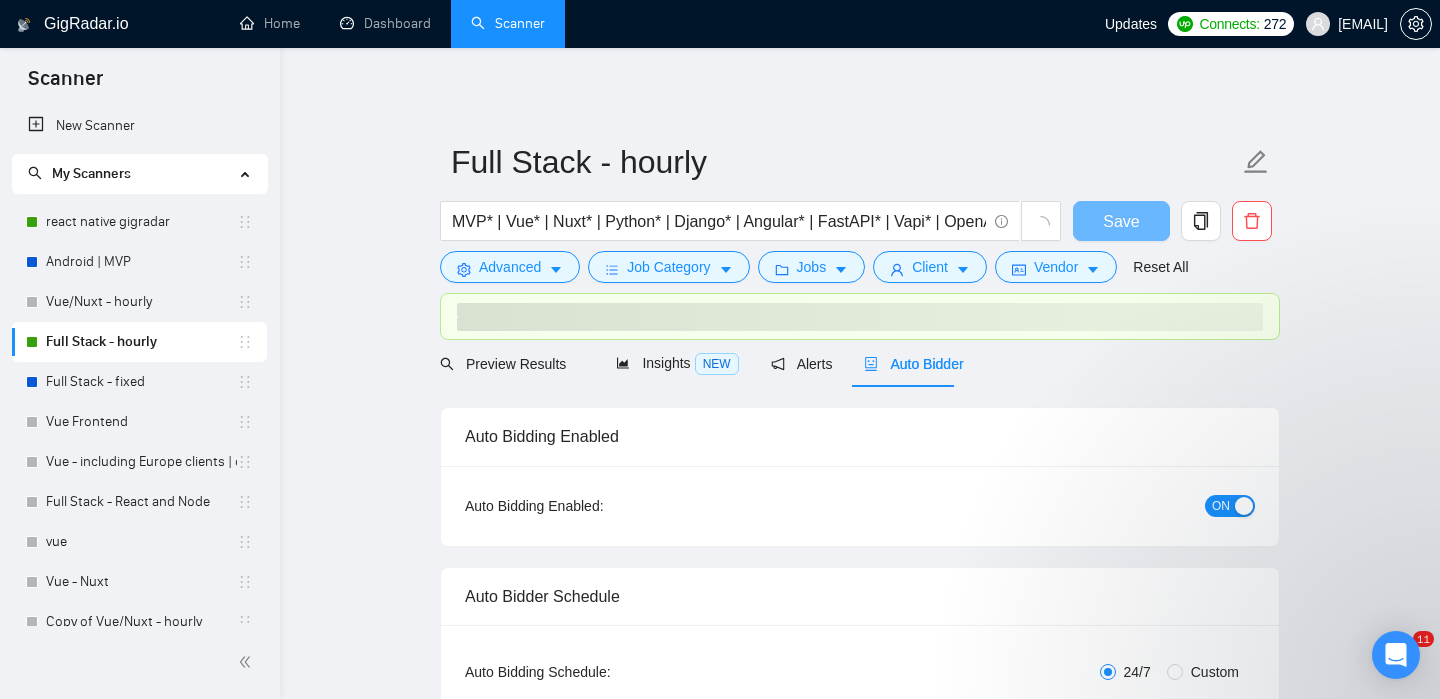type 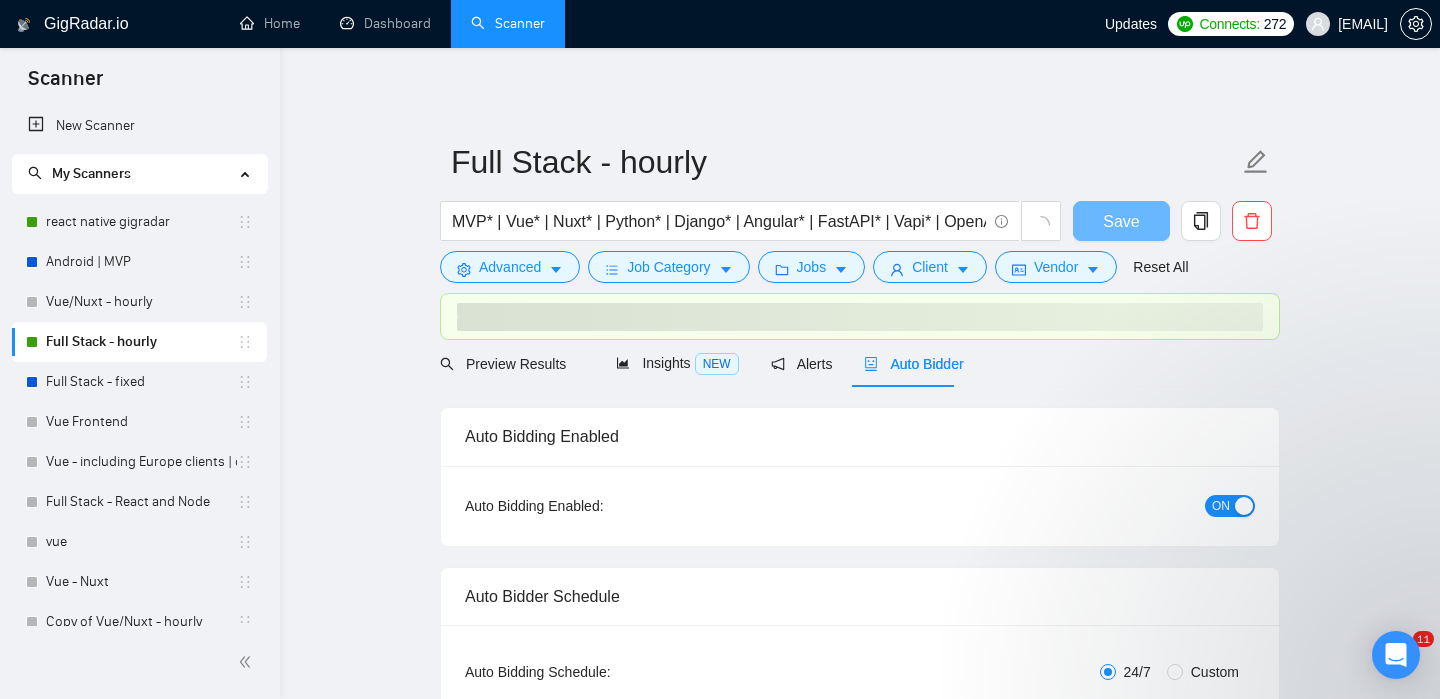 checkbox on "true" 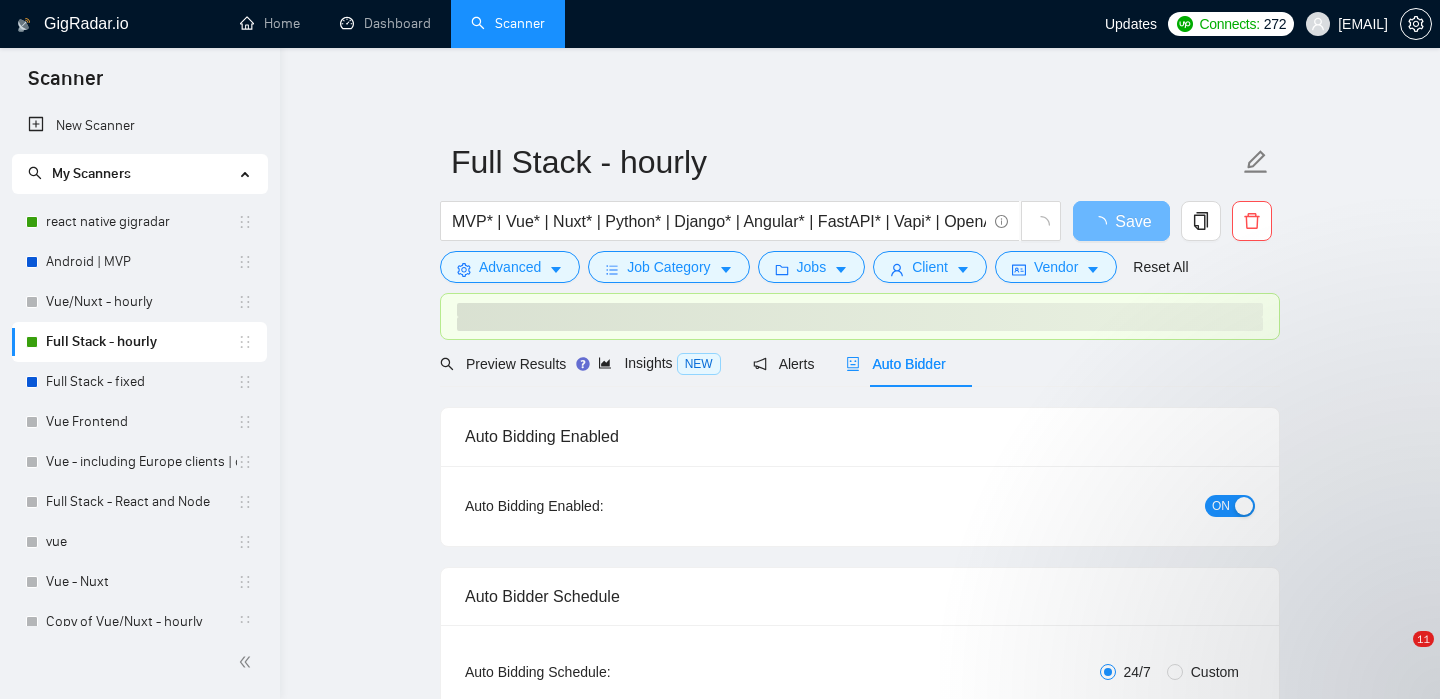 scroll, scrollTop: 4495, scrollLeft: 0, axis: vertical 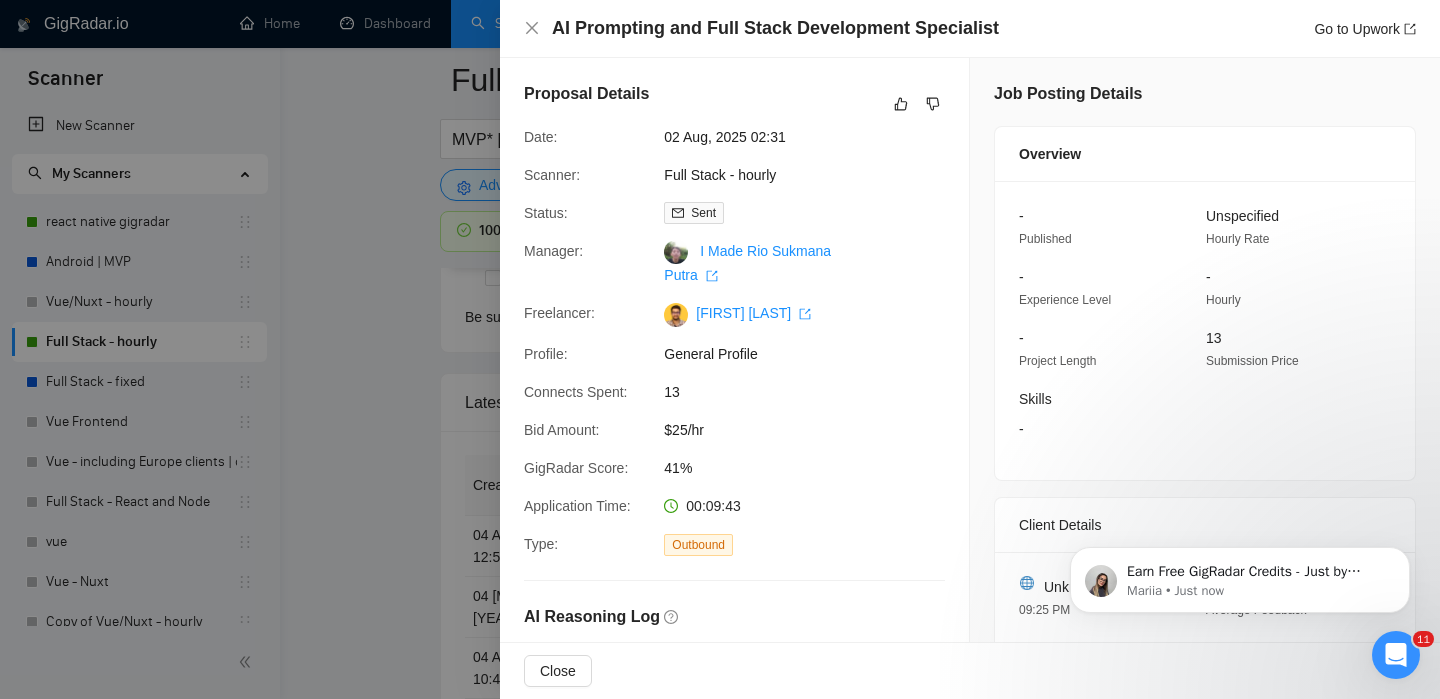 type 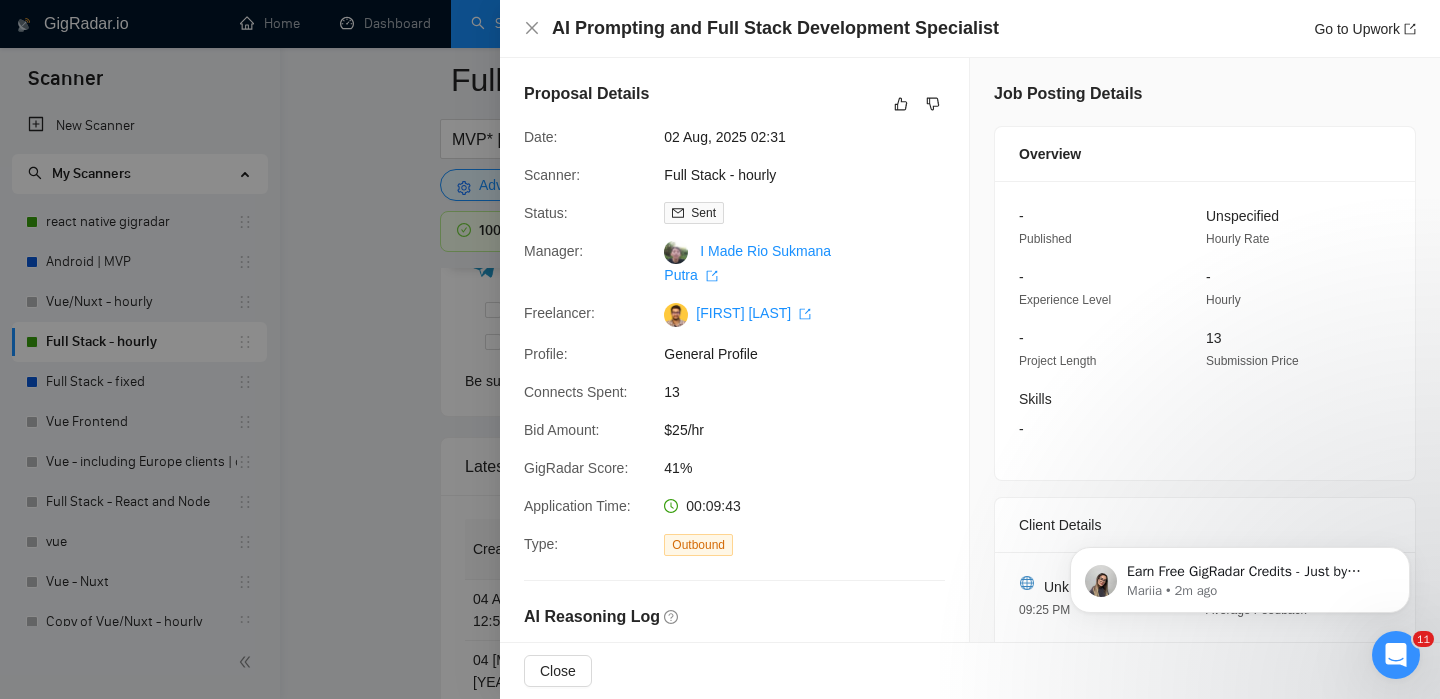 click at bounding box center [720, 349] 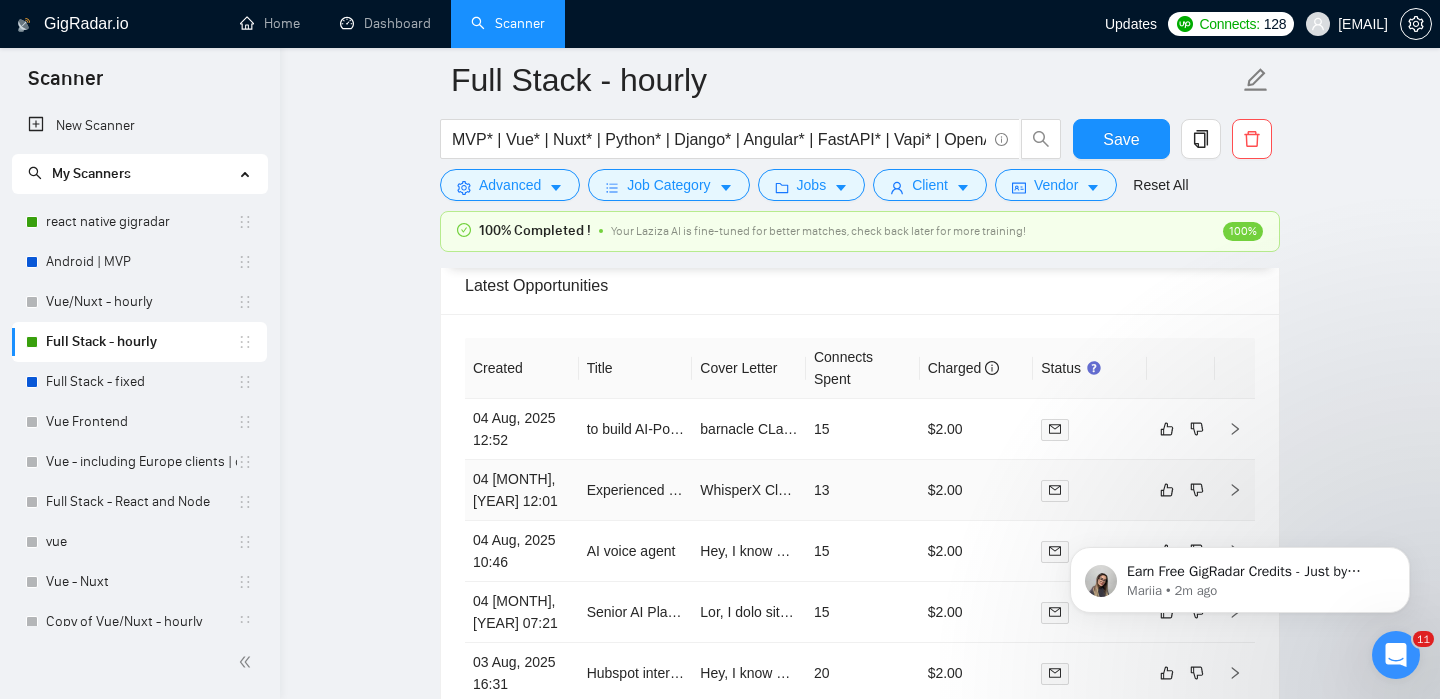 scroll, scrollTop: 4754, scrollLeft: 0, axis: vertical 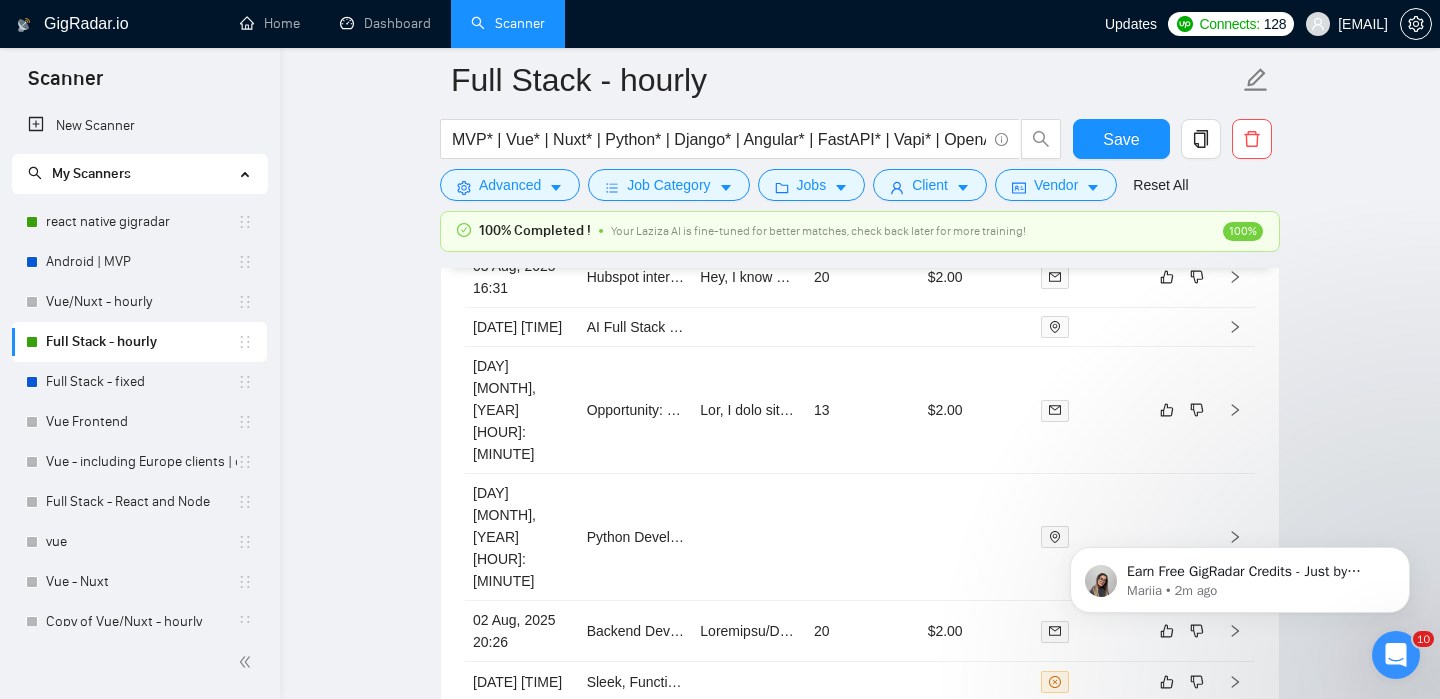 click on "2" at bounding box center [1085, 731] 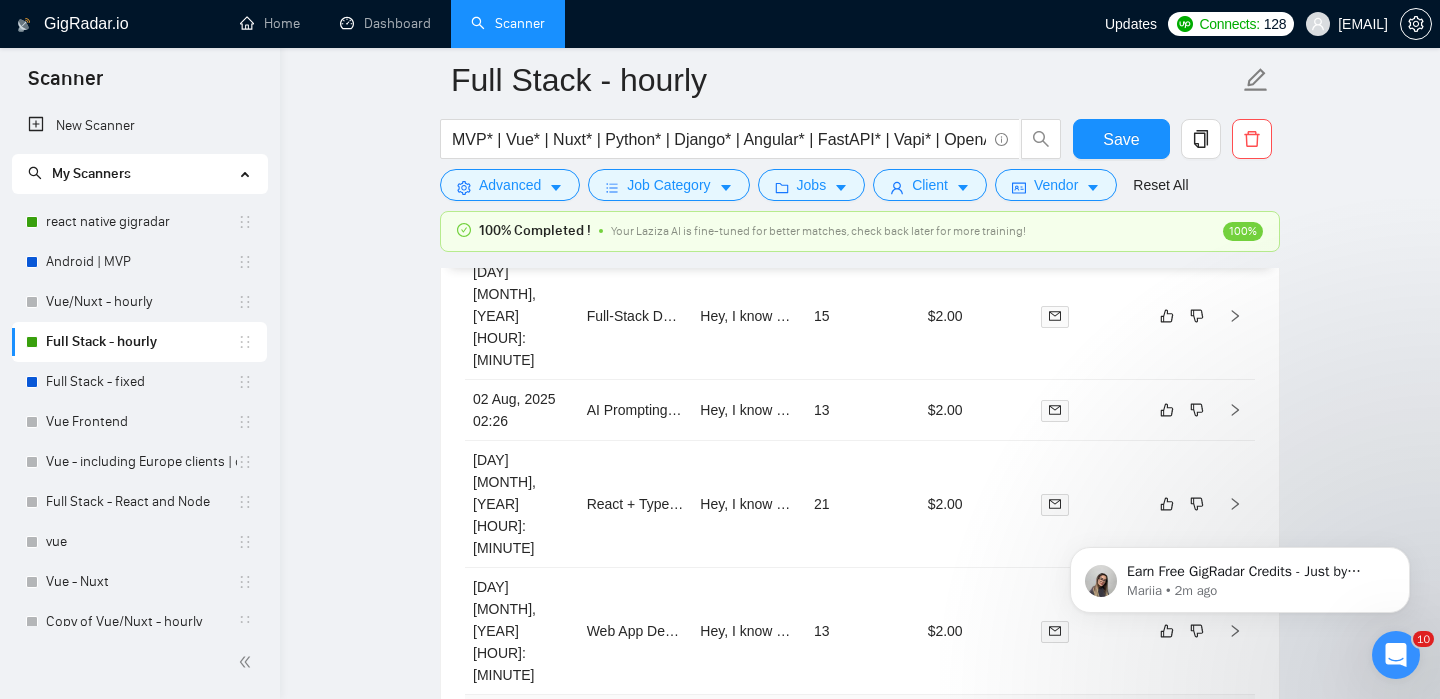 scroll, scrollTop: 5763, scrollLeft: 0, axis: vertical 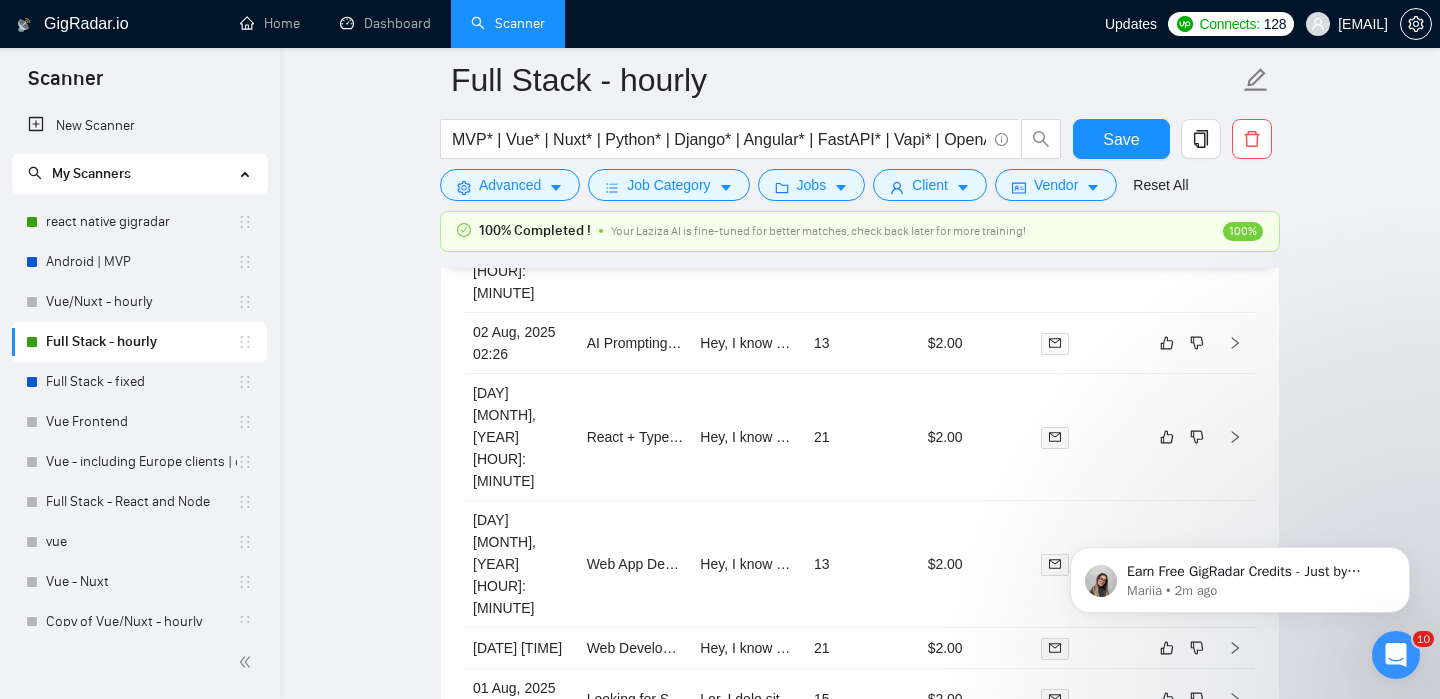 click on "Earn Free GigRadar Credits - Just by Sharing Your Story! 💬 Want more credits for sending proposals? It’s simple - share, inspire, and get rewarded! 🤫 Here’s how you can earn free credits: Introduce yourself in the #intros channel of the GigRadar Upwork Community and grab +20 credits for sending bids., Post your success story (closed projects, high LRR, etc.) in the #general channel and claim +50 credits for sending bids. Why? GigRadar is building a powerful network of freelancers and agencies. We want you to make valuable connections, showcase your wins, and inspire others while getting rewarded! 🚀 Not a member yet? Join our Slack community now 👉 Join Slack Community Claiming your credits is easy: Reply to this message with a screenshot of your post, and our Tech Support Team will instantly top up your credits! 💸 Mariia • 2m ago" at bounding box center [1240, 575] 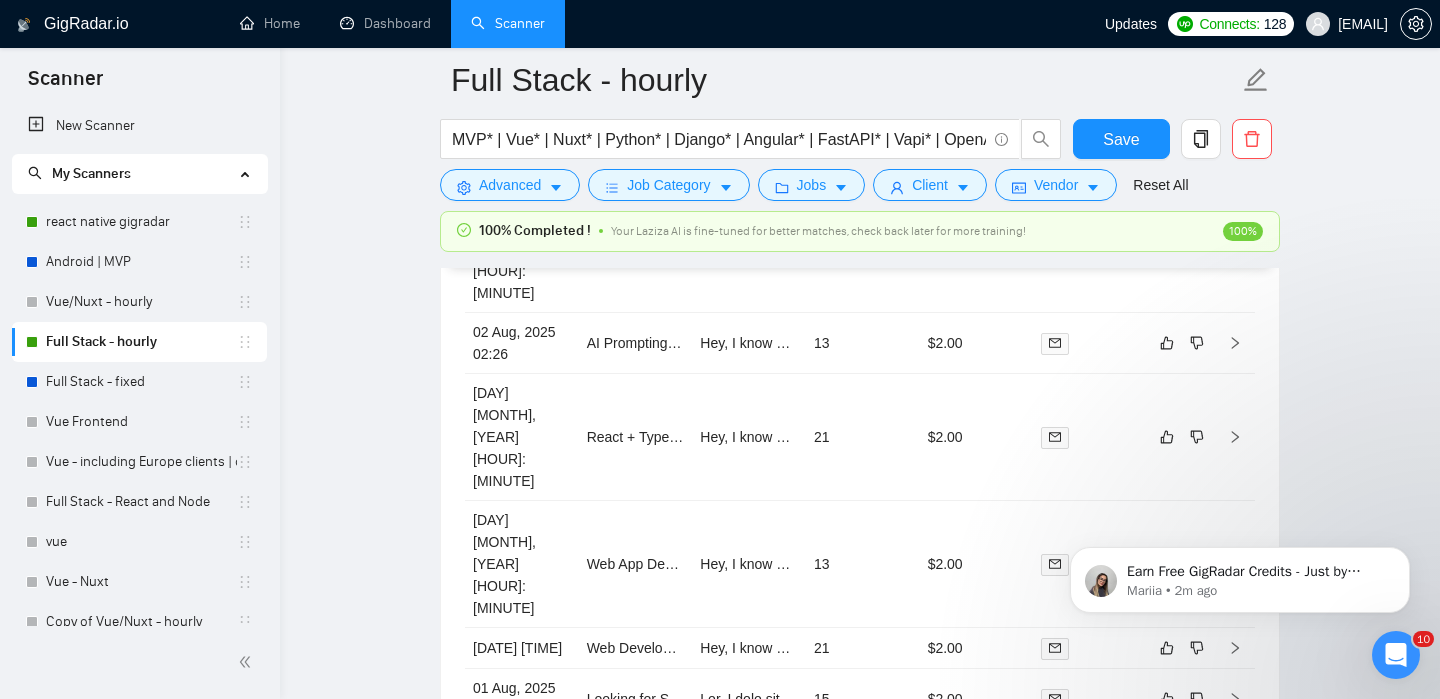 click on "1" at bounding box center [1061, 819] 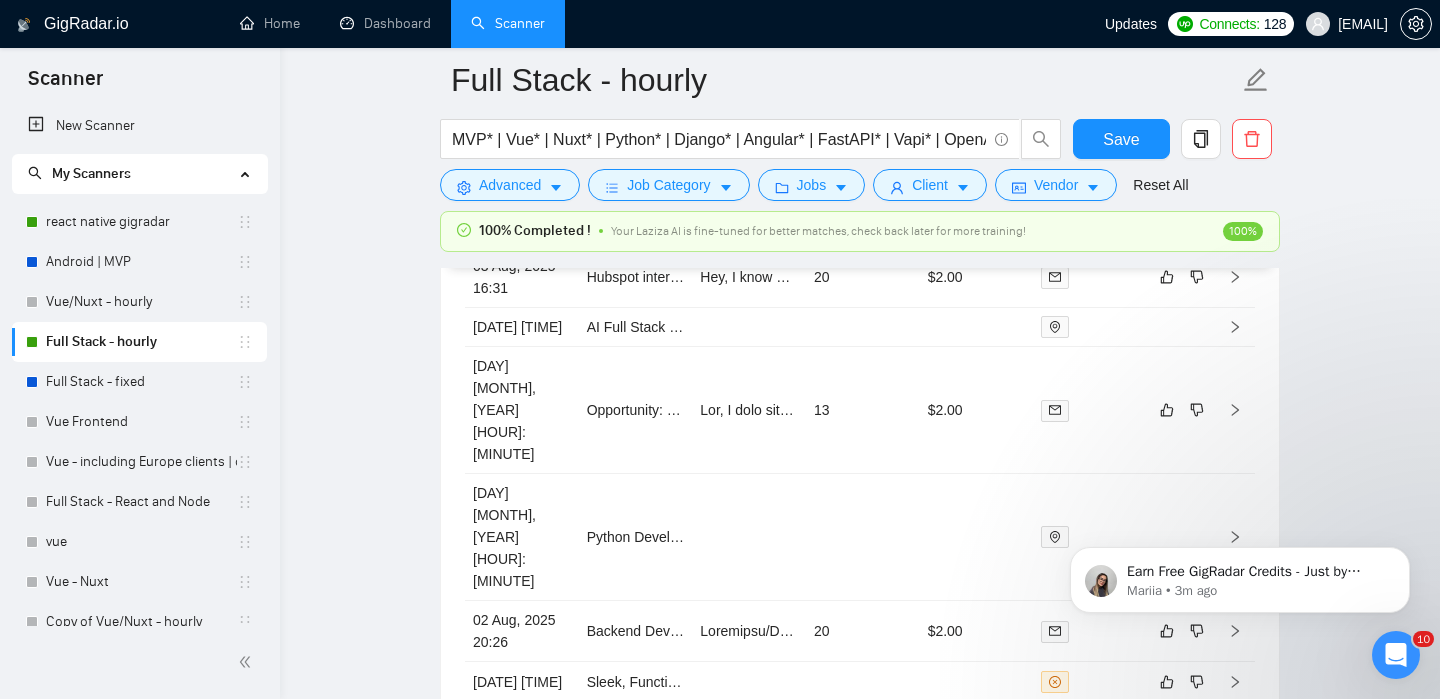 click on "Earn Free GigRadar Credits - Just by Sharing Your Story! 💬 Want more credits for sending proposals? It’s simple - share, inspire, and get rewarded! 🤫 Here’s how you can earn free credits: Introduce yourself in the #intros channel of the GigRadar Upwork Community and grab +20 credits for sending bids., Post your success story (closed projects, high LRR, etc.) in the #general channel and claim +50 credits for sending bids. Why? GigRadar is building a powerful network of freelancers and agencies. We want you to make valuable connections, showcase your wins, and inspire others while getting rewarded! 🚀 Not a member yet? Join our Slack community now 👉 Join Slack Community Claiming your credits is easy: Reply to this message with a screenshot of your post, and our Tech Support Team will instantly top up your credits! 💸 [NAME] • 3m ago" 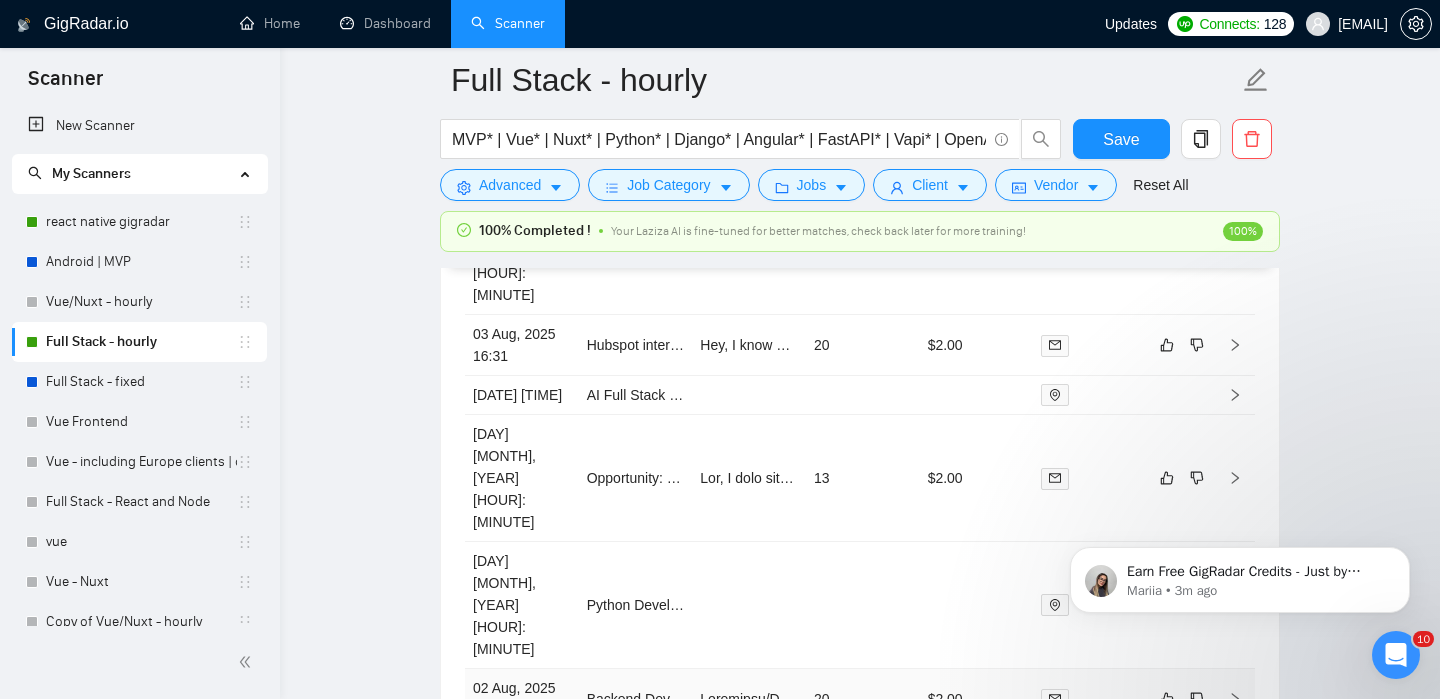 scroll, scrollTop: 5711, scrollLeft: 0, axis: vertical 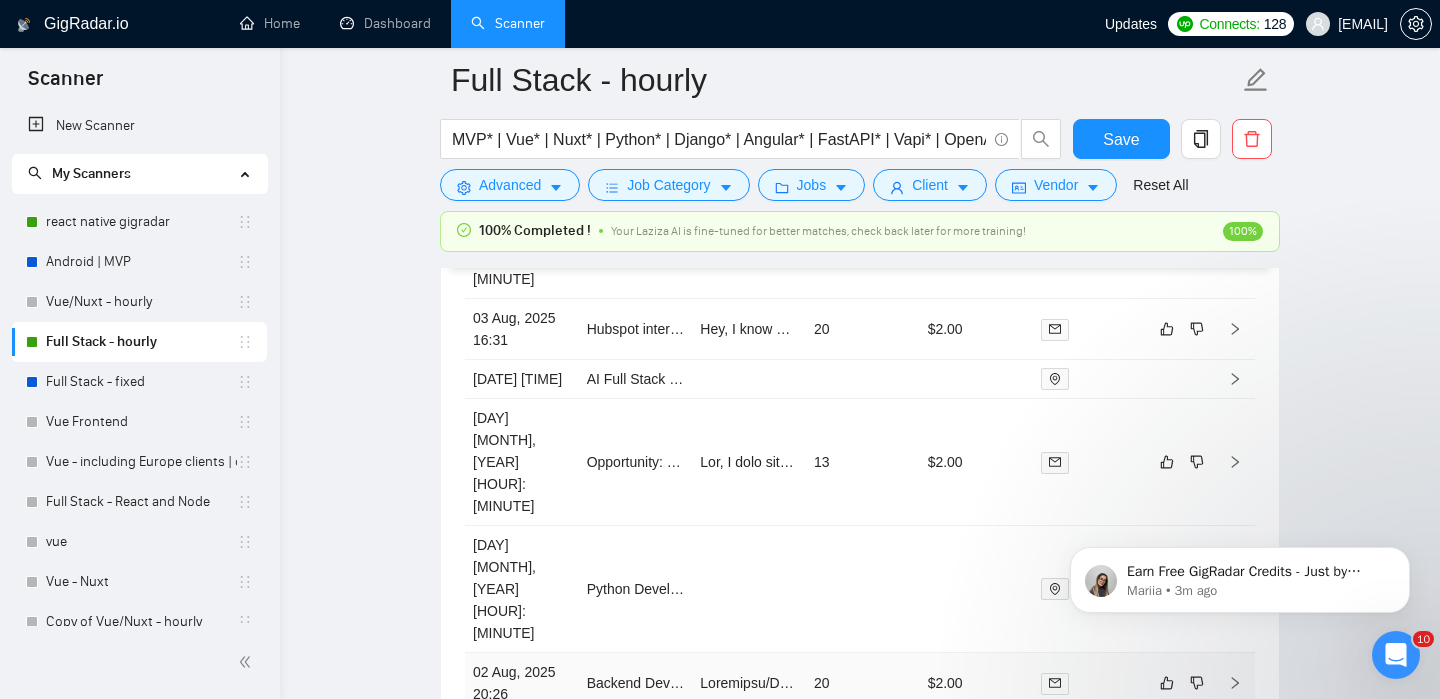 click at bounding box center (1235, 683) 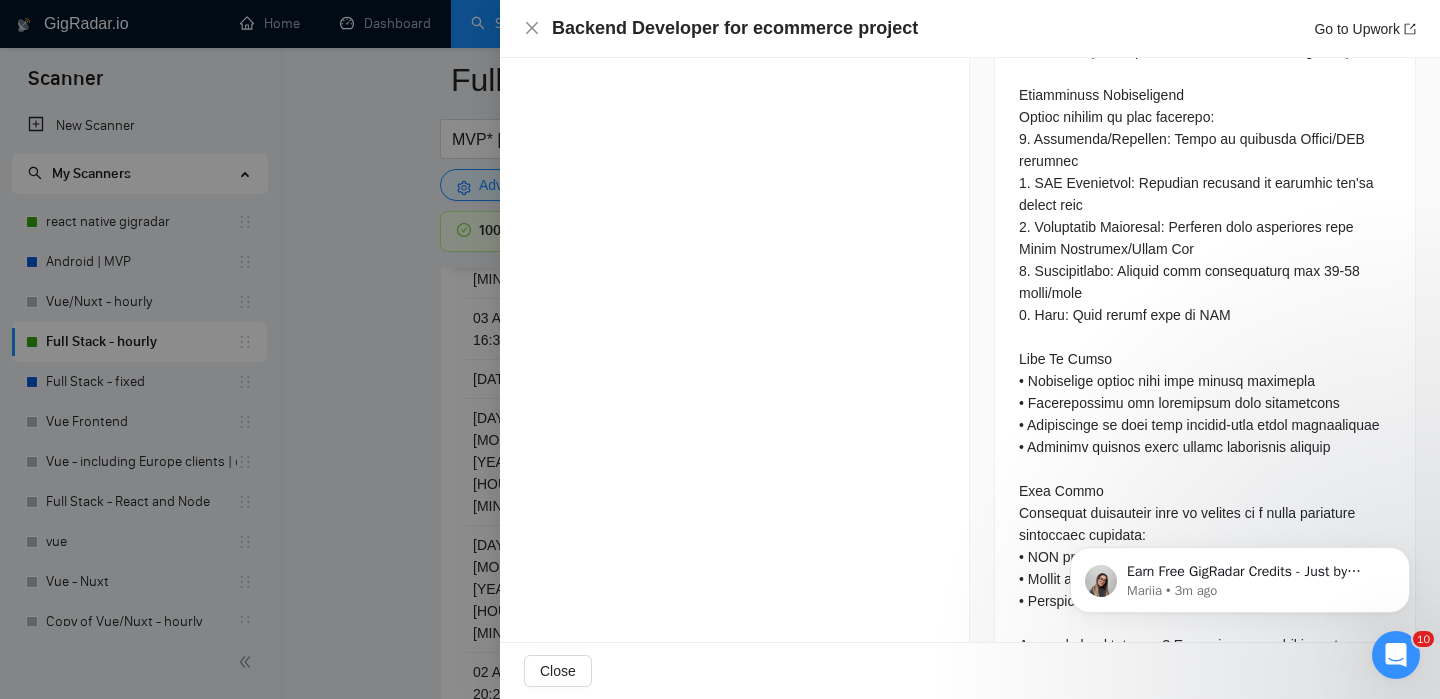 scroll, scrollTop: 1865, scrollLeft: 0, axis: vertical 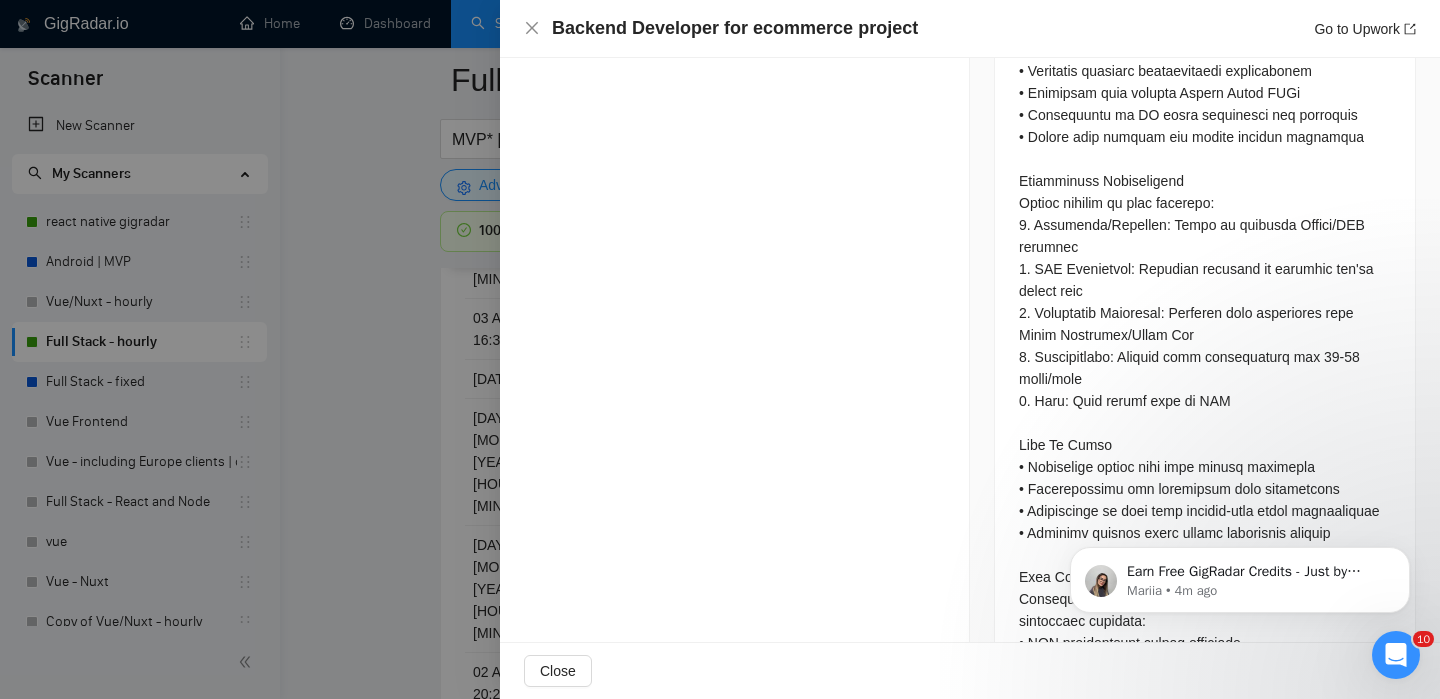 click on "Close" at bounding box center (970, 671) 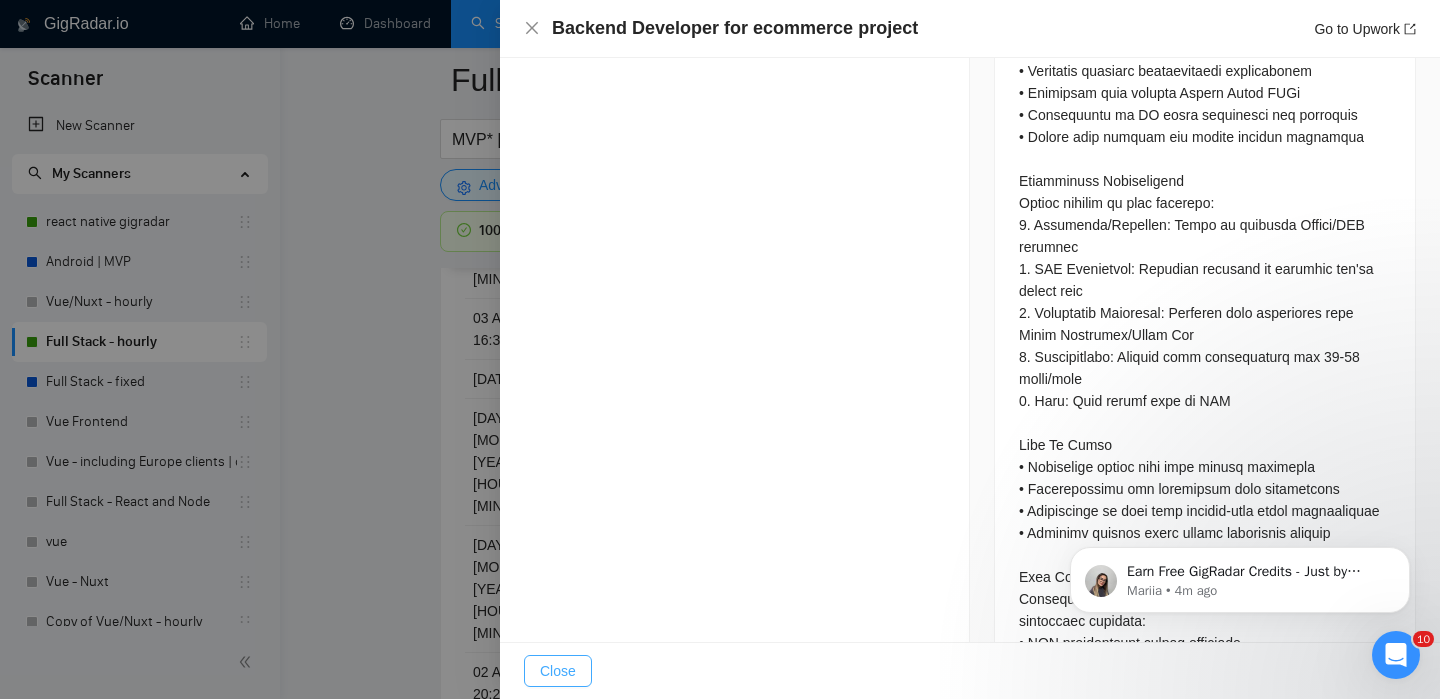 click on "Close" at bounding box center (558, 671) 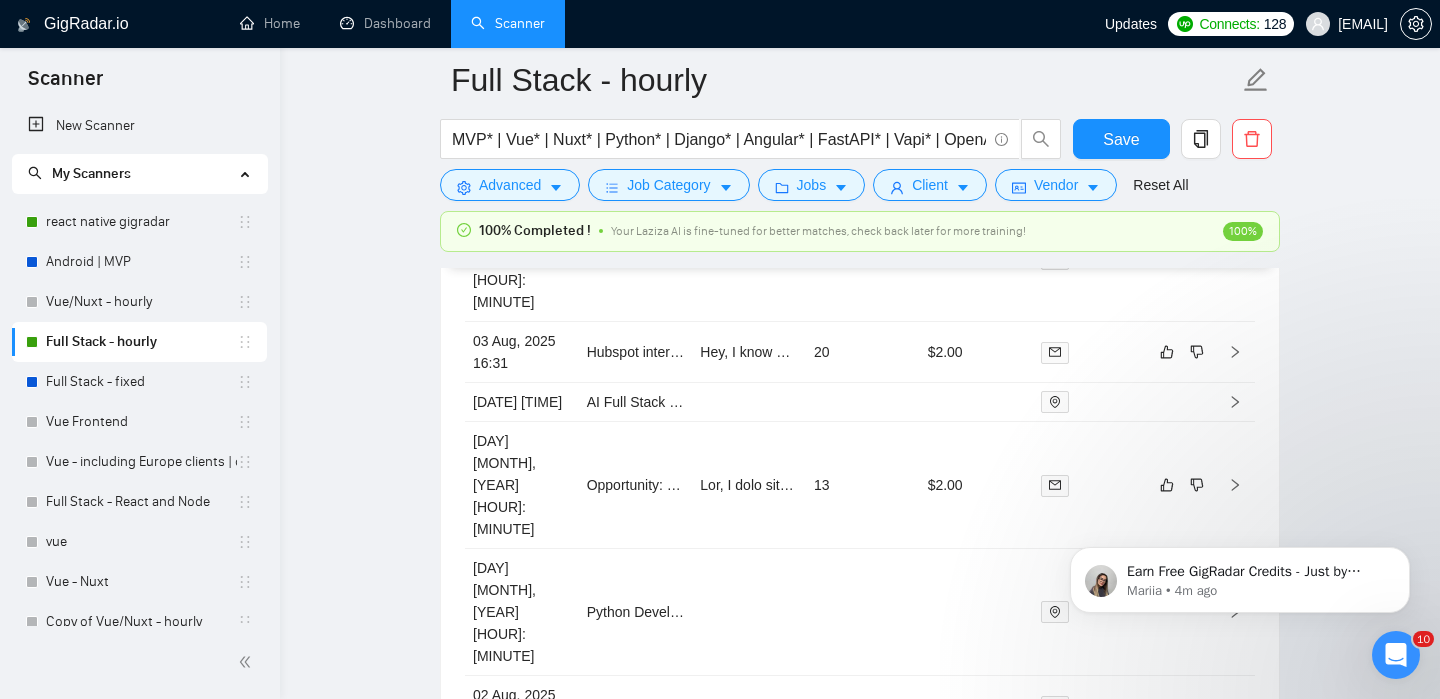 scroll, scrollTop: 5685, scrollLeft: 0, axis: vertical 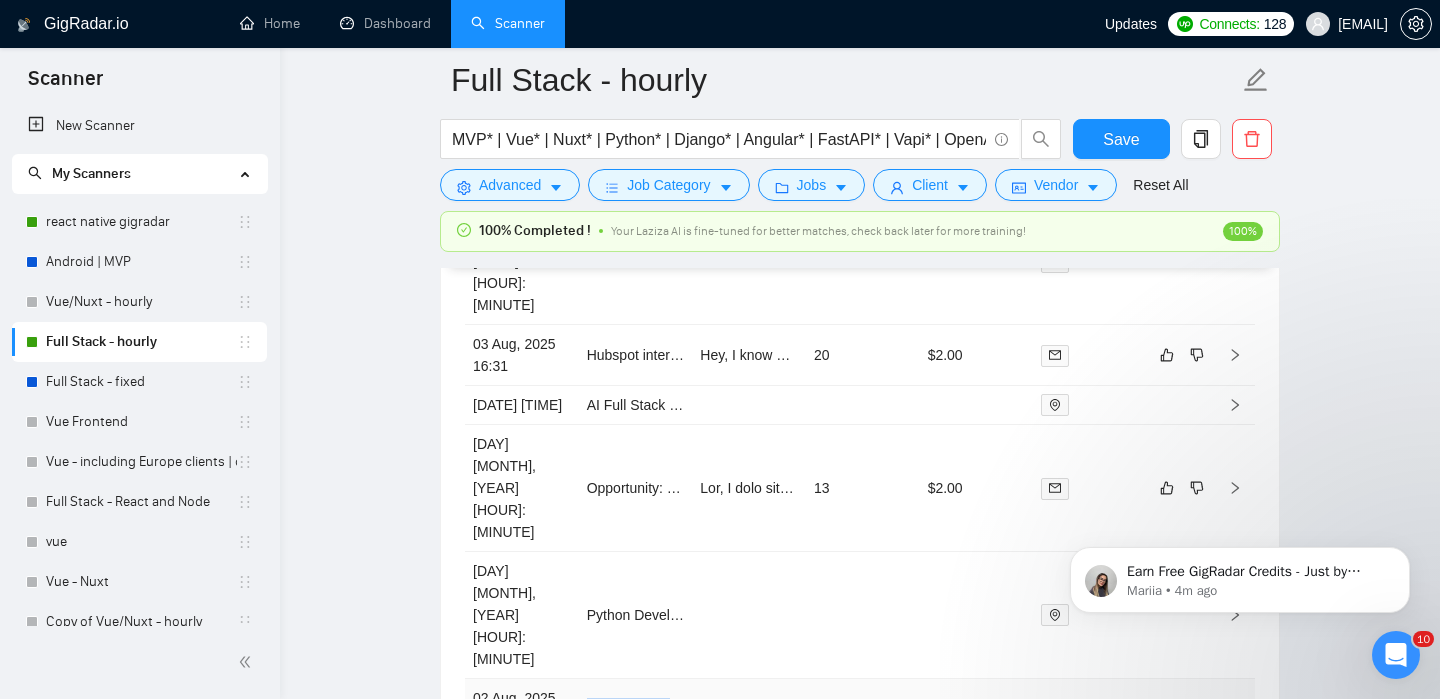 click at bounding box center [1235, 709] 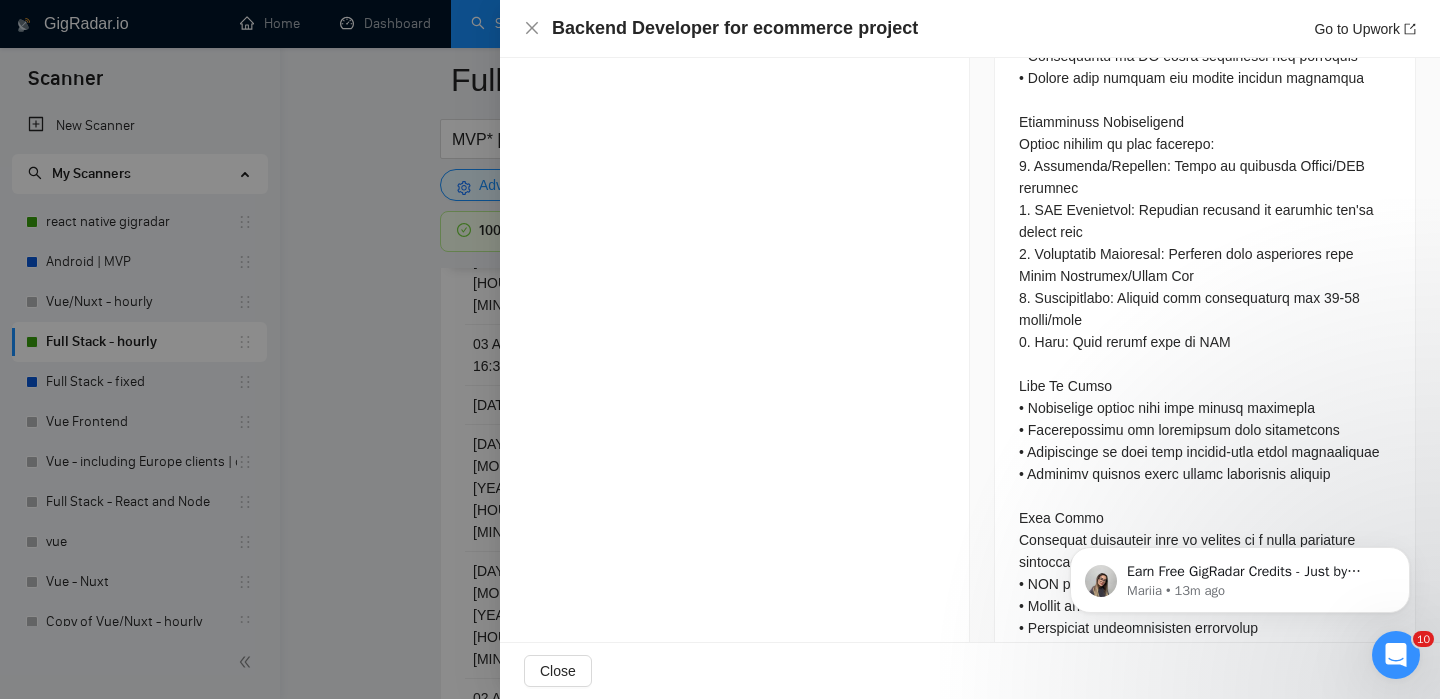 scroll, scrollTop: 1927, scrollLeft: 0, axis: vertical 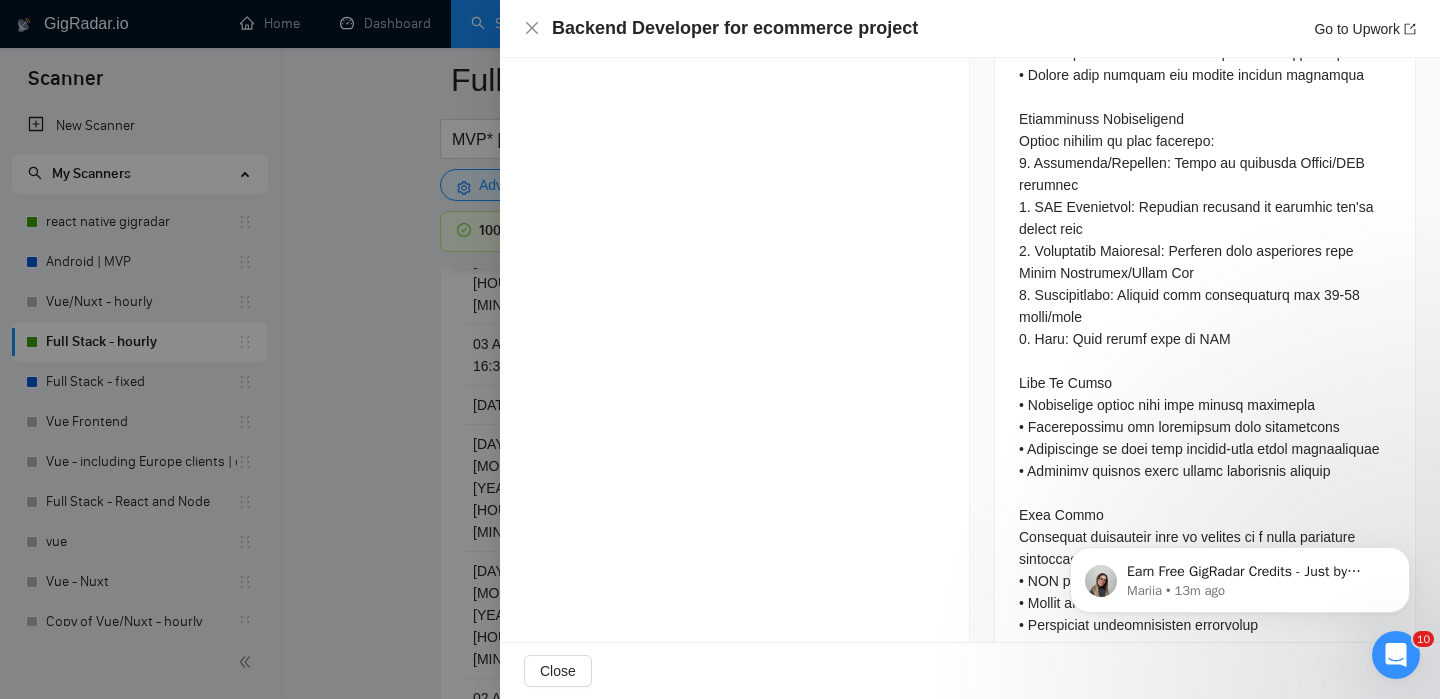 click on "Close" at bounding box center [970, 671] 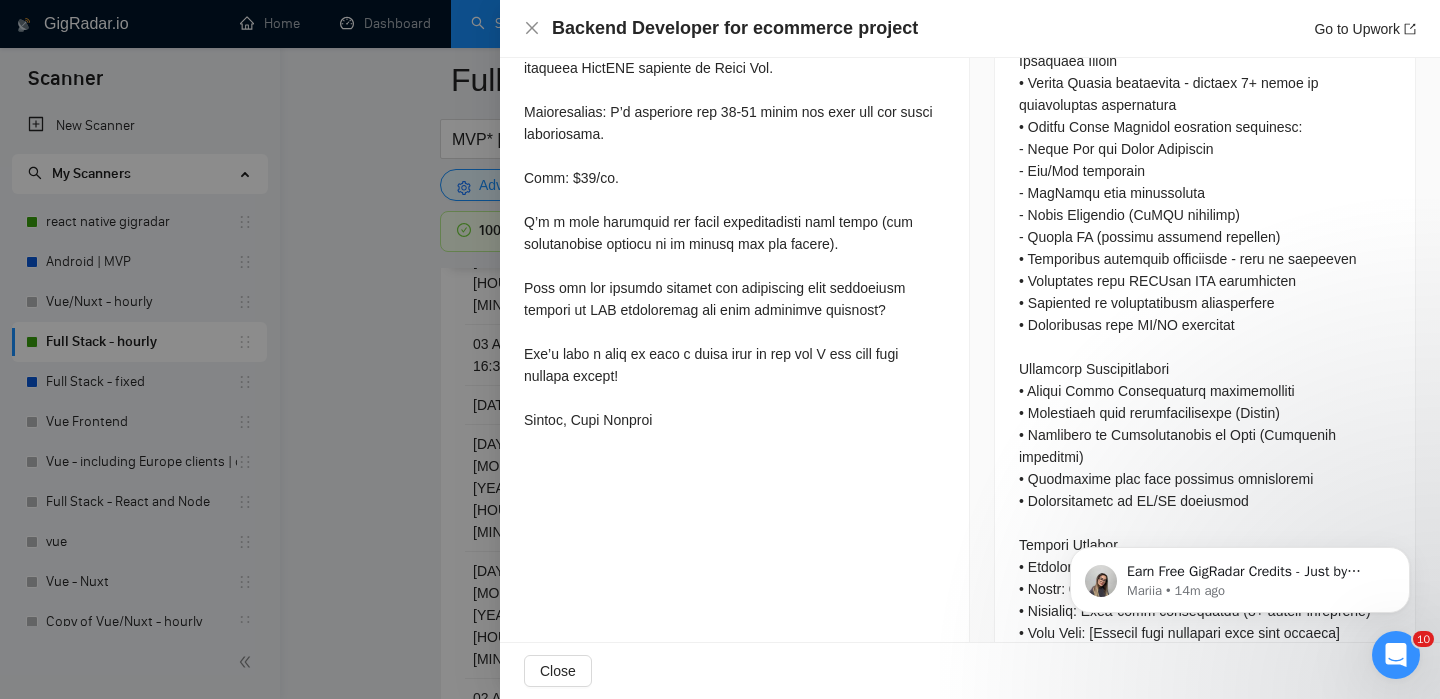 scroll, scrollTop: 1191, scrollLeft: 0, axis: vertical 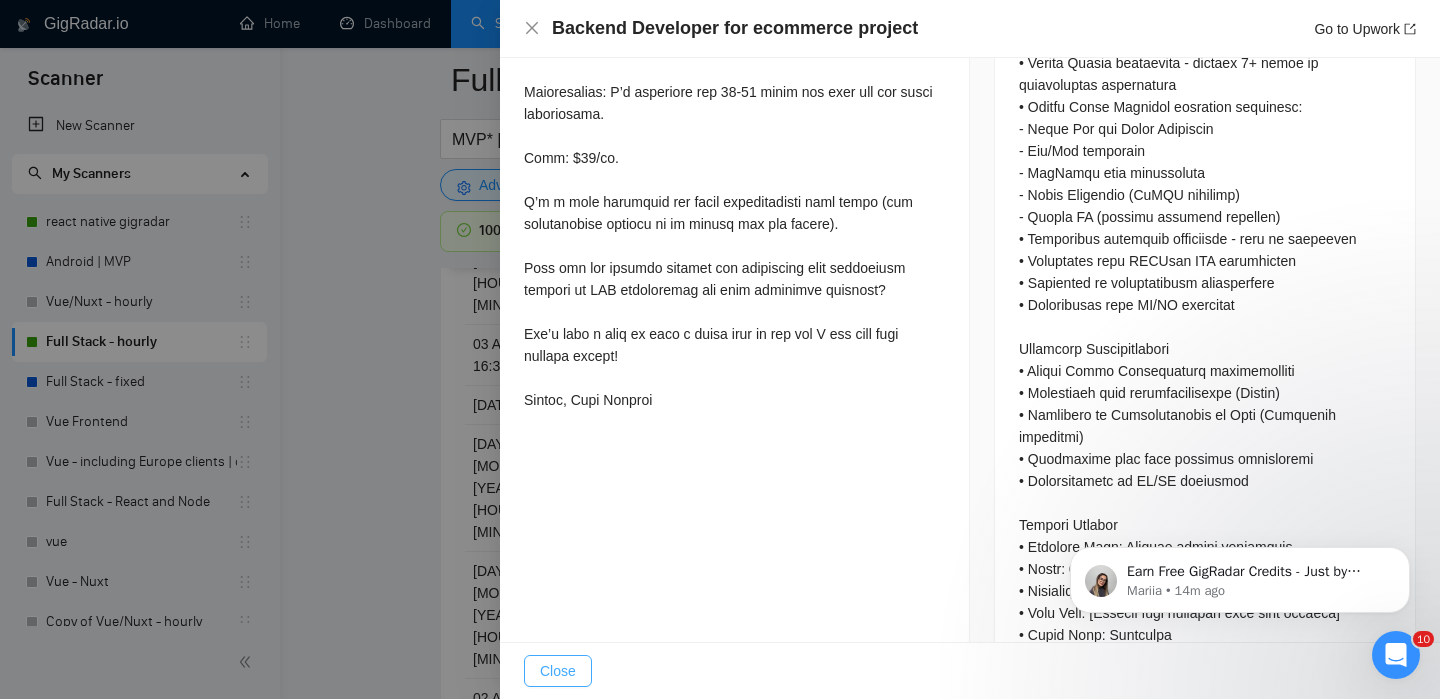 click on "Close" at bounding box center (558, 671) 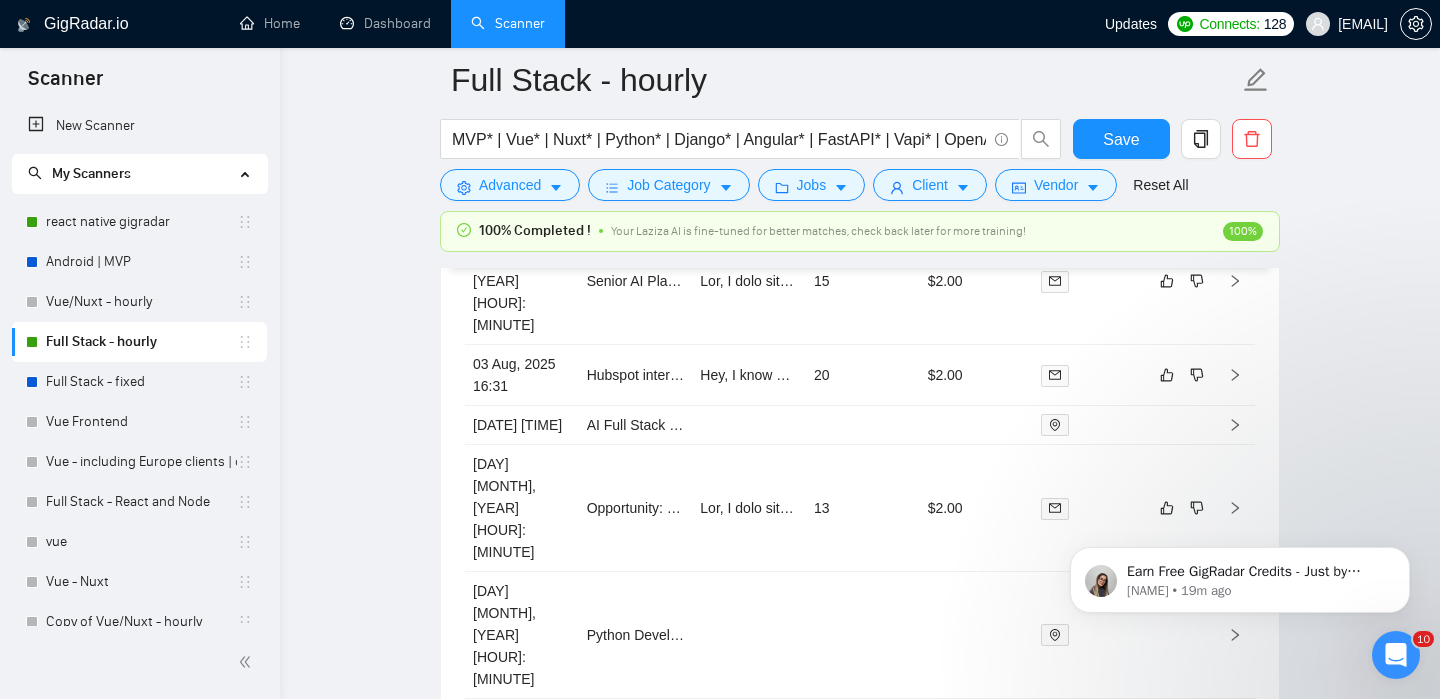 scroll, scrollTop: 5653, scrollLeft: 0, axis: vertical 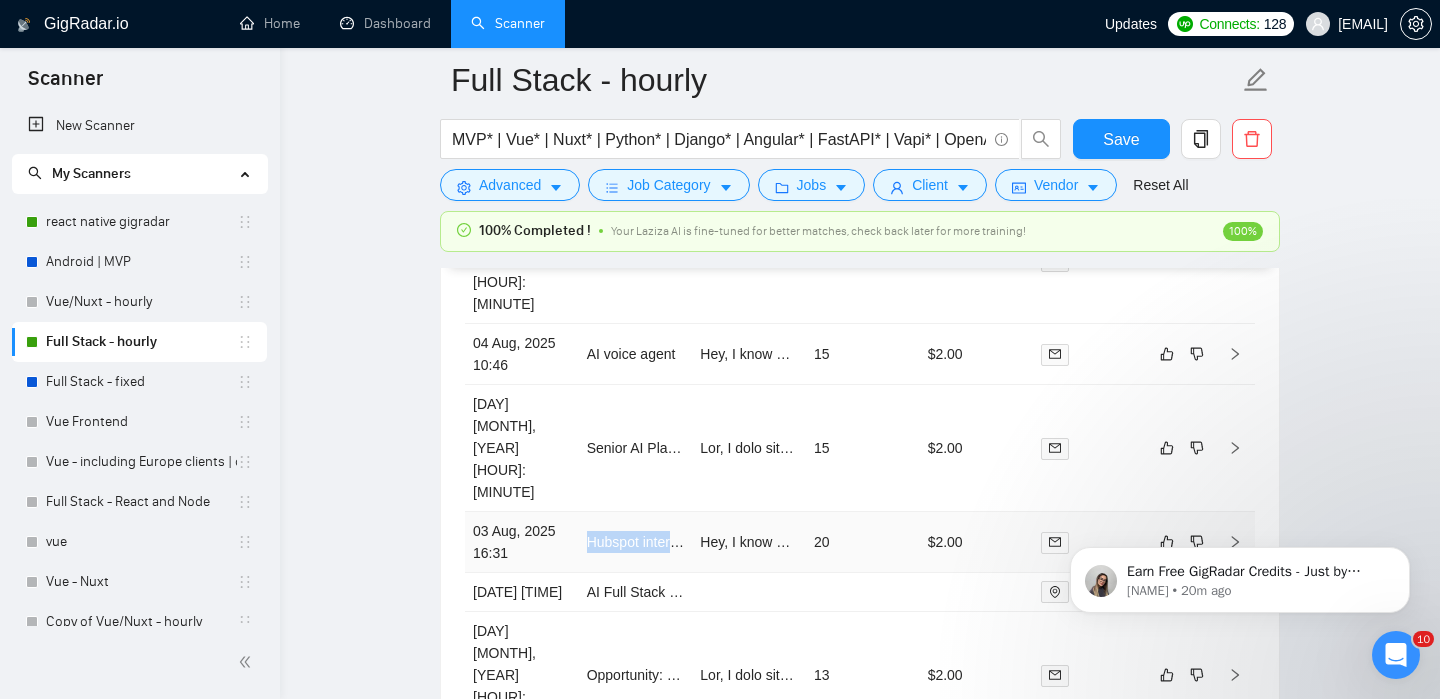 click at bounding box center (1235, 542) 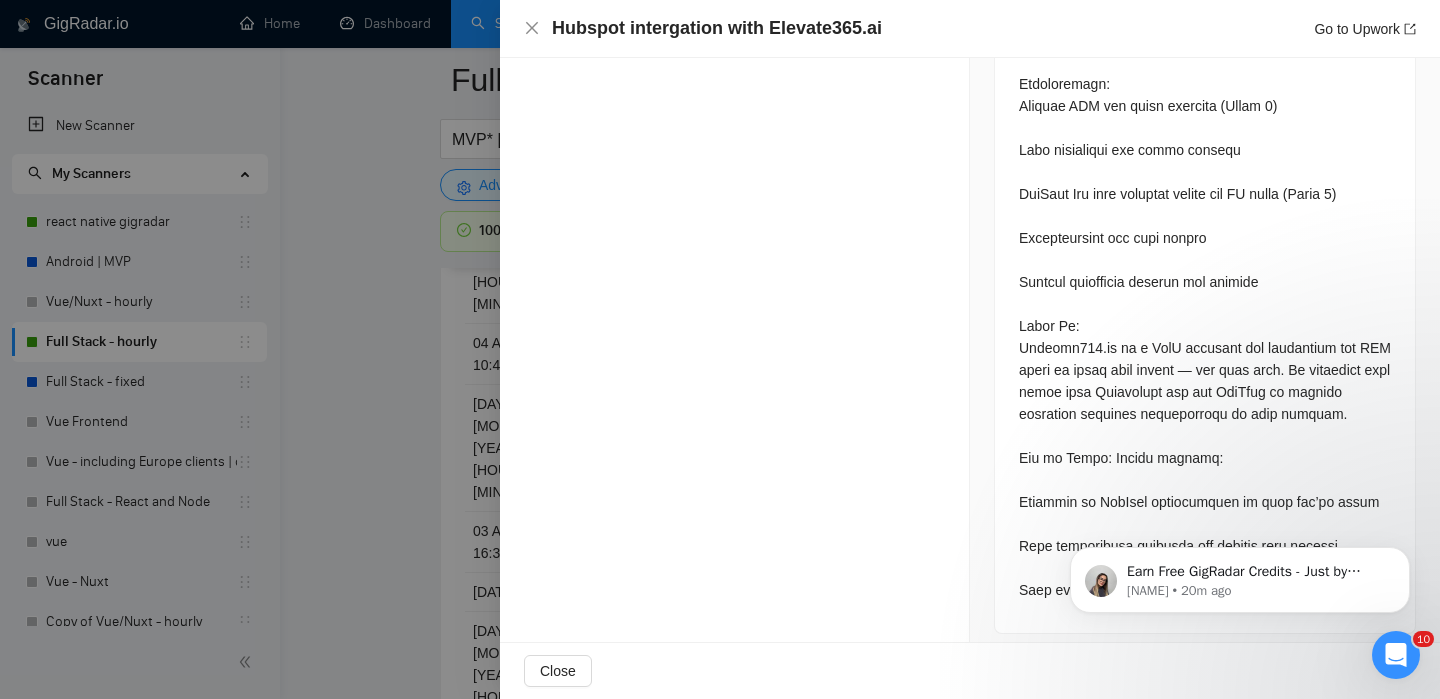 scroll, scrollTop: 2557, scrollLeft: 0, axis: vertical 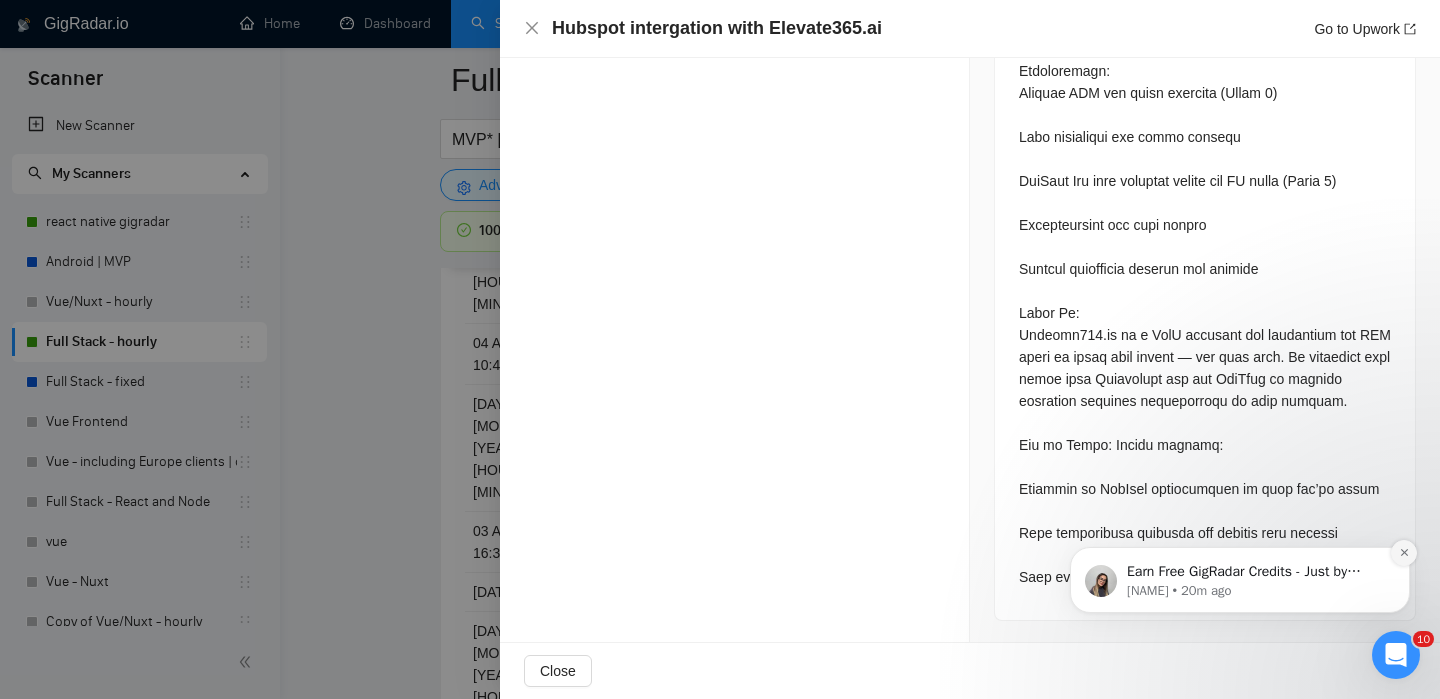 click 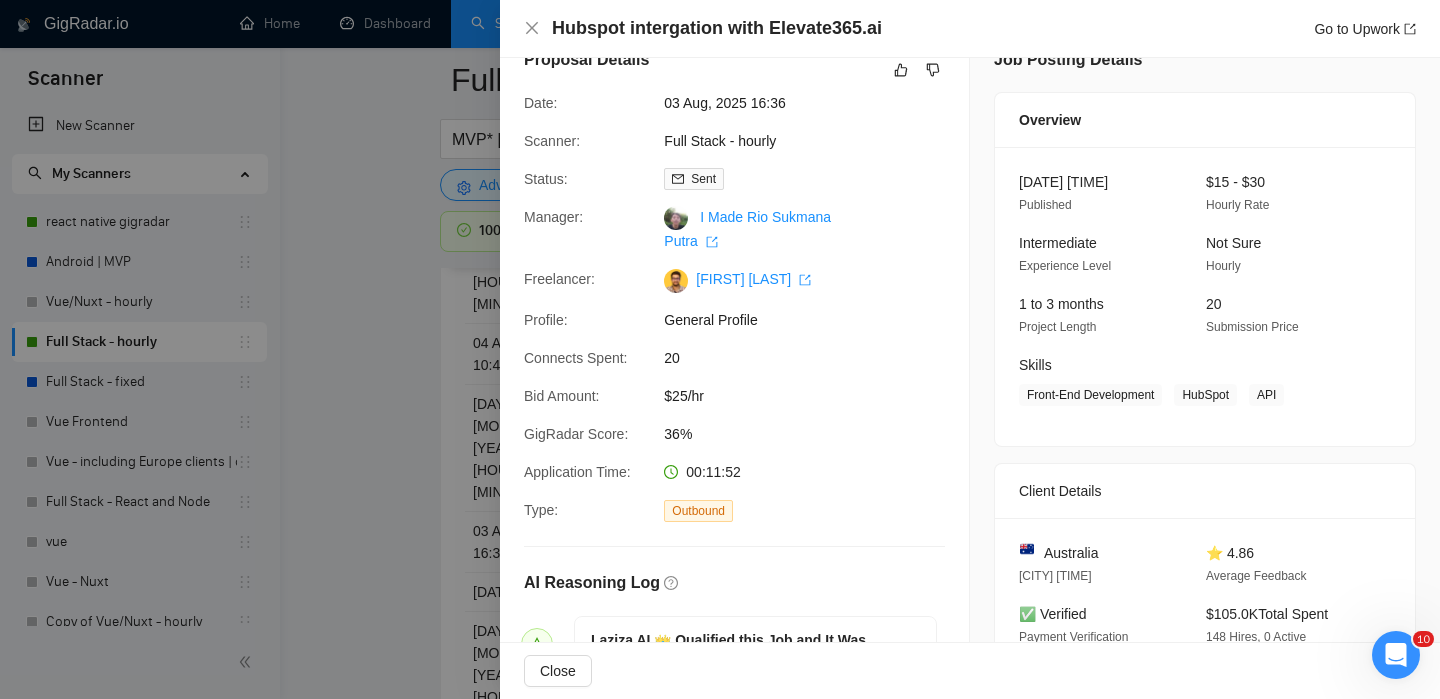 scroll, scrollTop: 0, scrollLeft: 0, axis: both 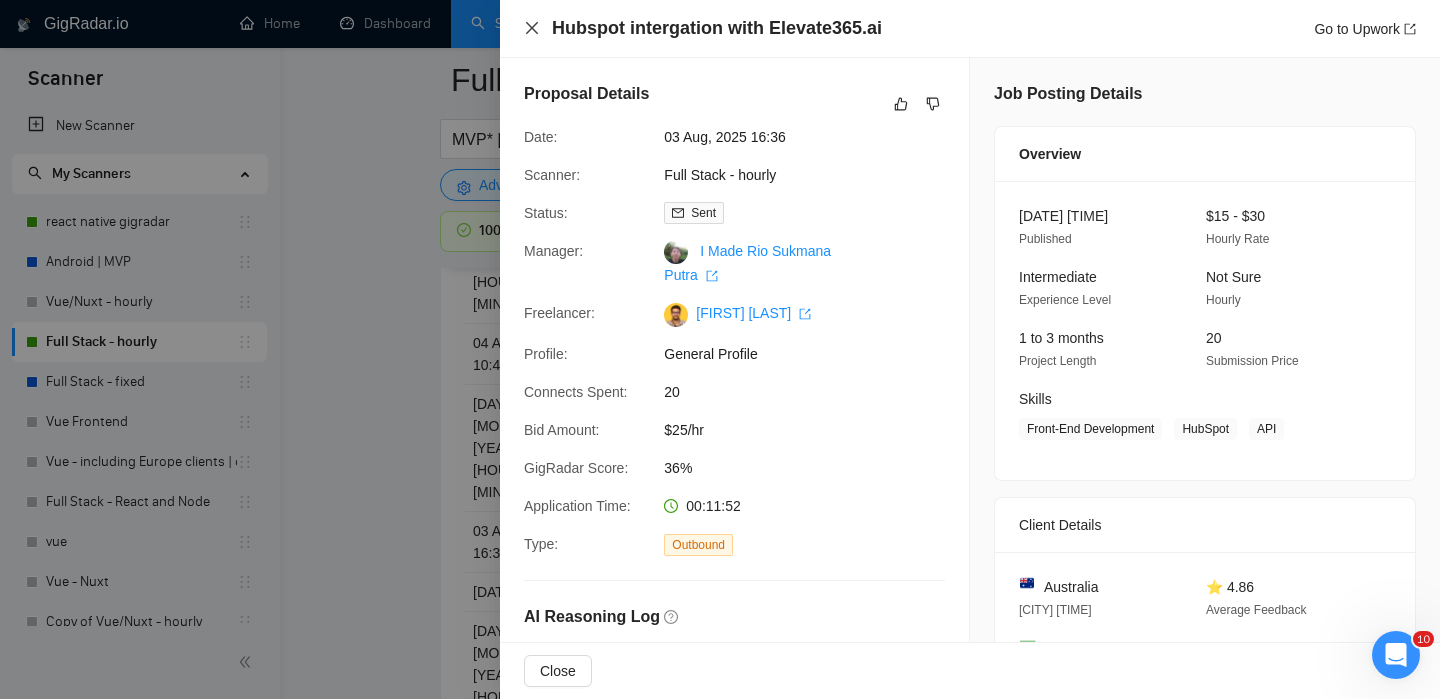 click 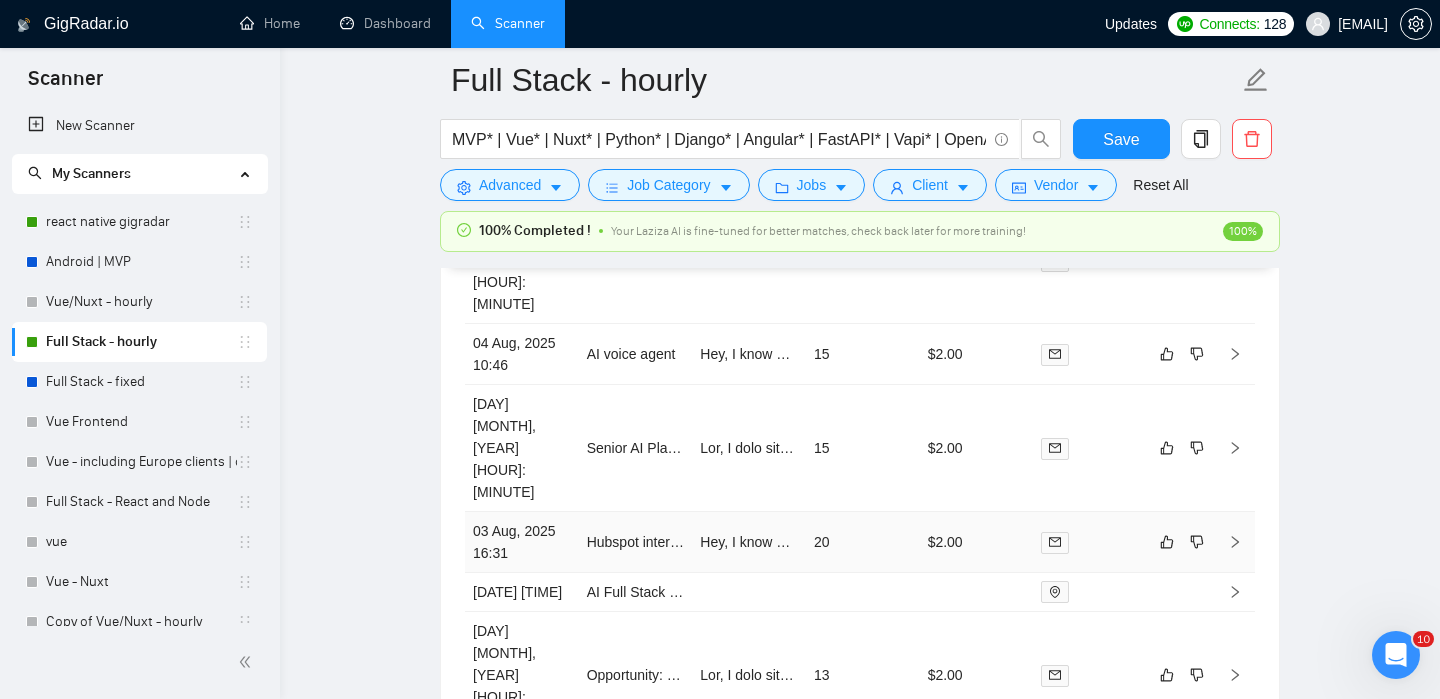 click on "Hey, I know exactly what you need.
I've led similar projects where real-time integrations were key, like with BiyoPOS and Mauve, ensuring seamless operations and efficient management. In BiyoPOS, I developed real-time interfaces and APIs, while in Mauve, I built a secure platform with real-time chat and document management.
BiyoPOS: https://biyopos.com
Mauve: https://www.upwork.com/freelancers/ssaadm?p=1918287588767526912
What specific challenges do you foresee in the HubSpot integration that we could address early on?
Let's schedule a call to discuss how I can help bring this integration to life.
Cheers,
[FIRST] [LAST]" at bounding box center (749, 542) 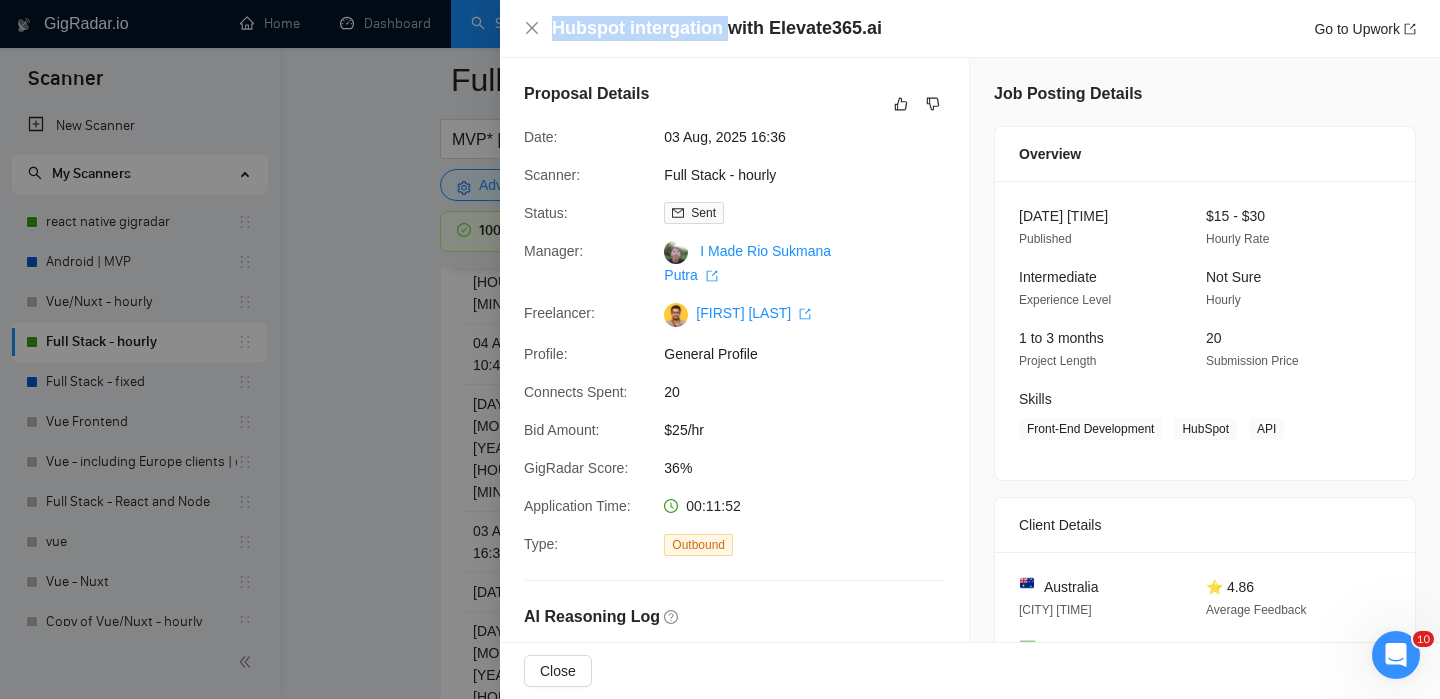 copy on "Hubspot intergation" 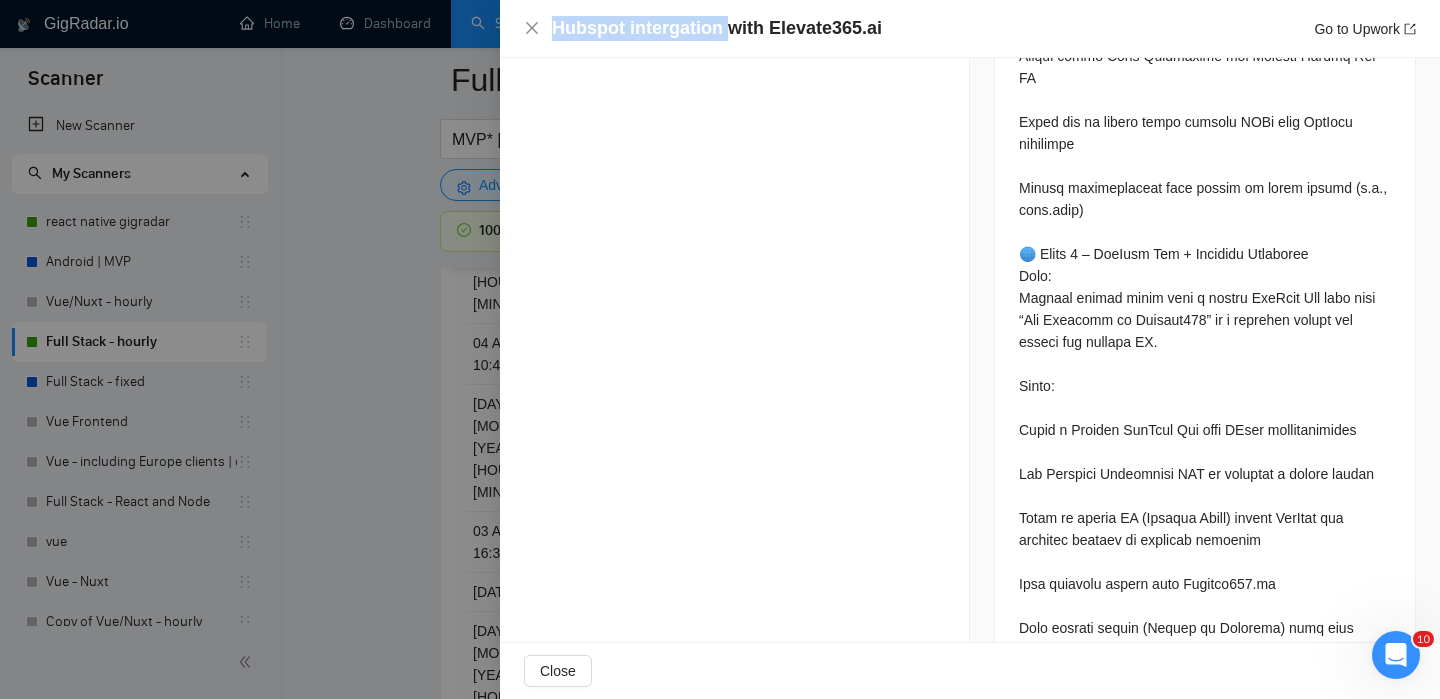 scroll, scrollTop: 1481, scrollLeft: 0, axis: vertical 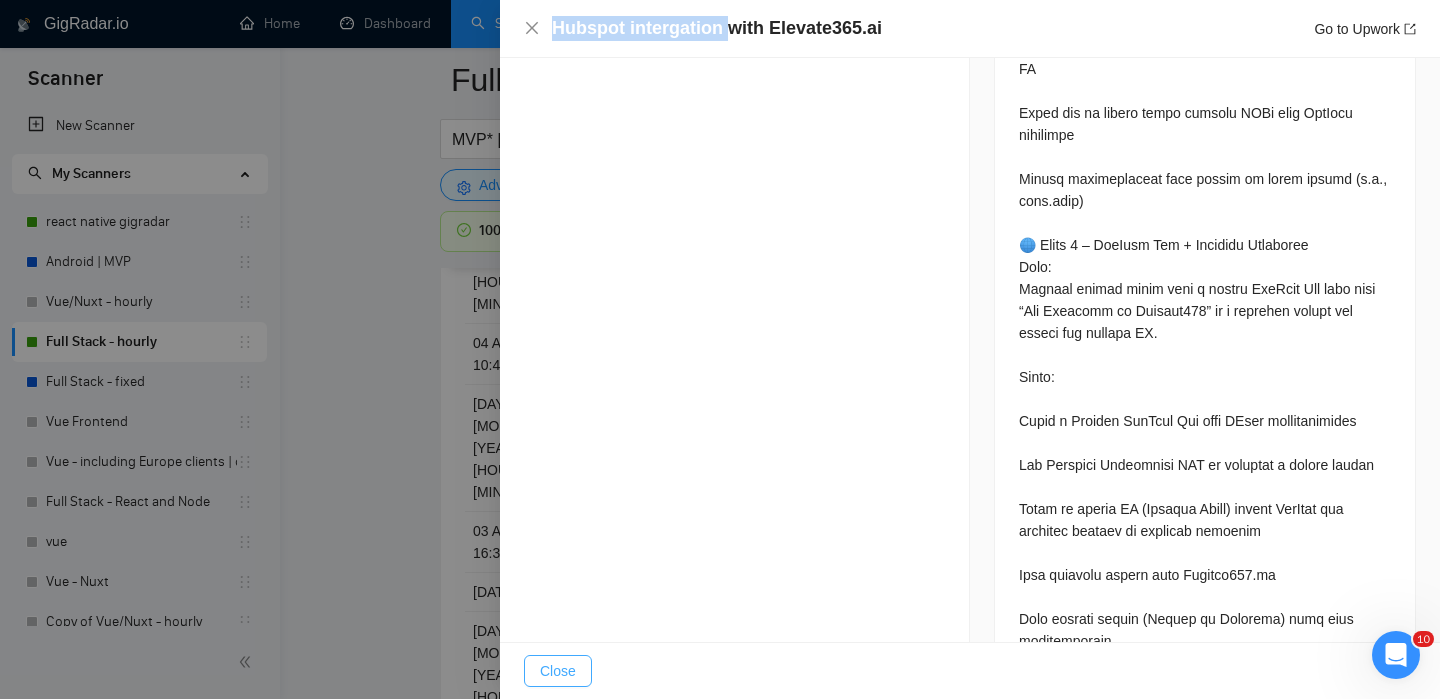 click on "Close" at bounding box center (558, 671) 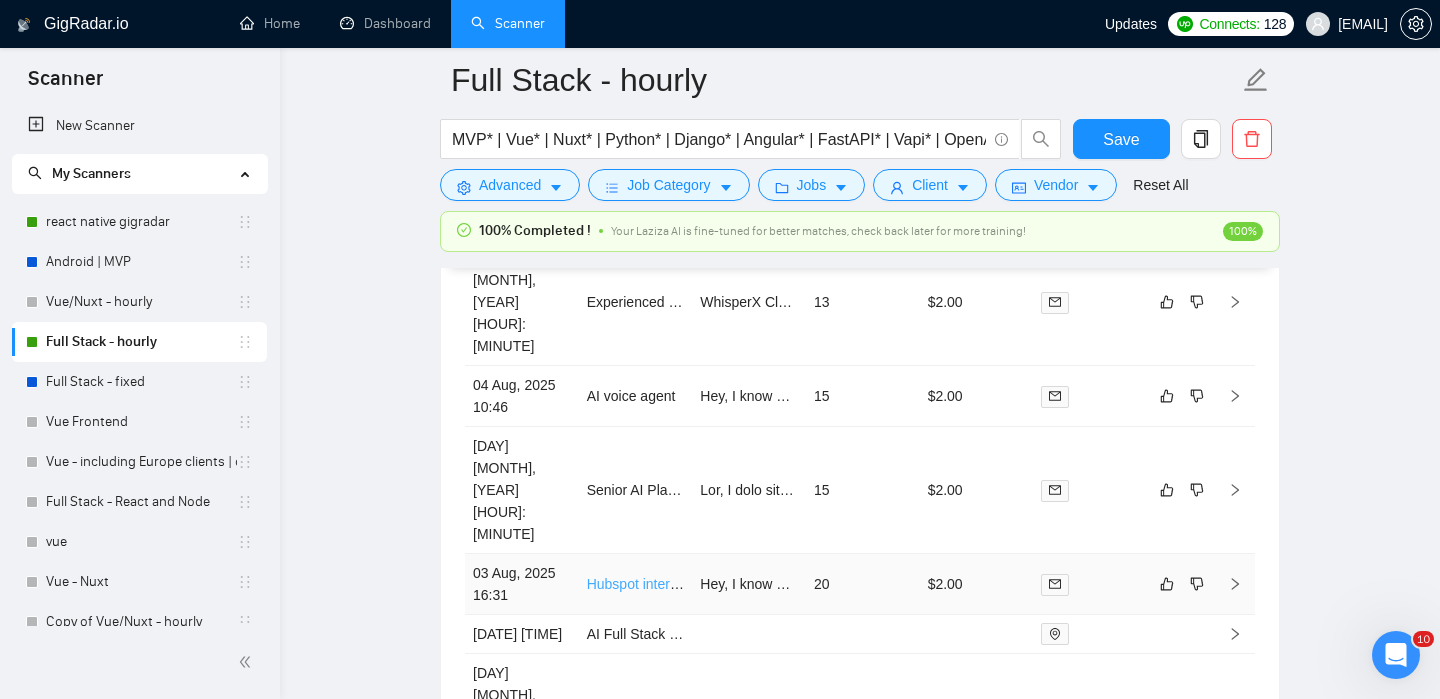 scroll, scrollTop: 5424, scrollLeft: 0, axis: vertical 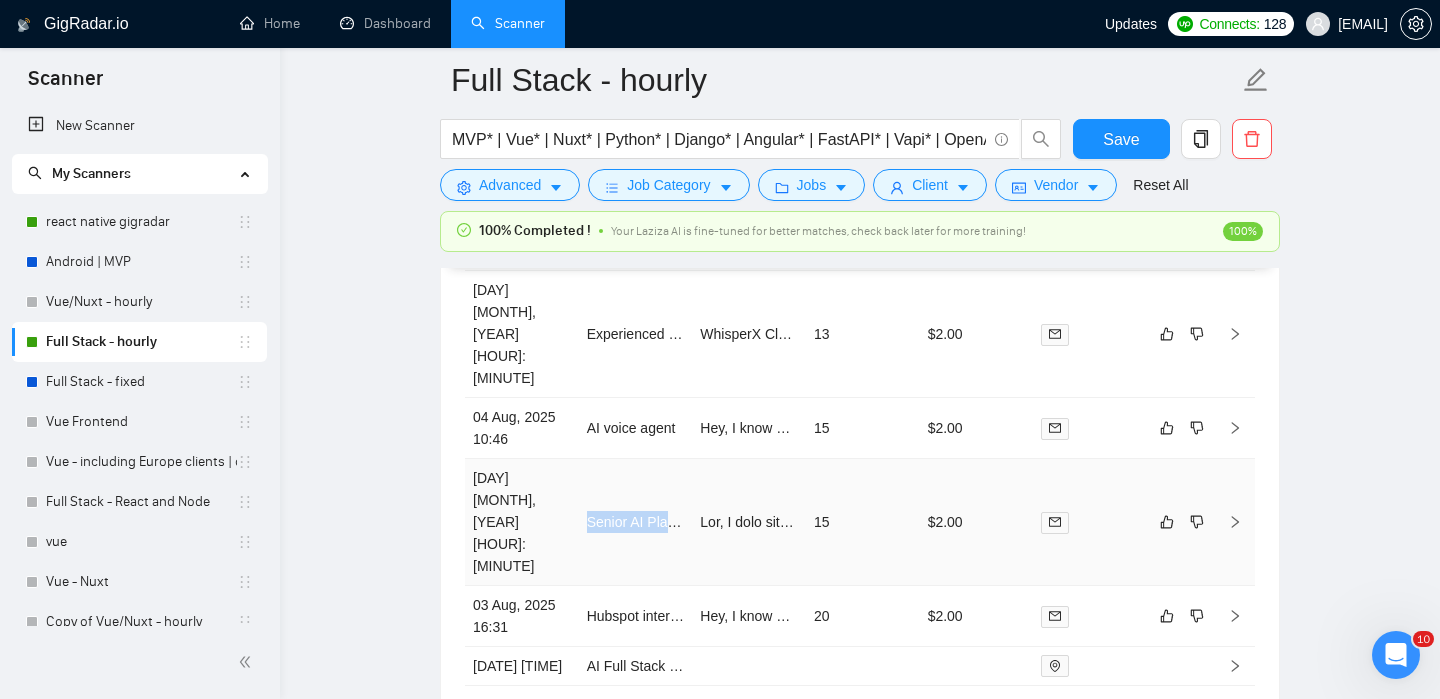 click 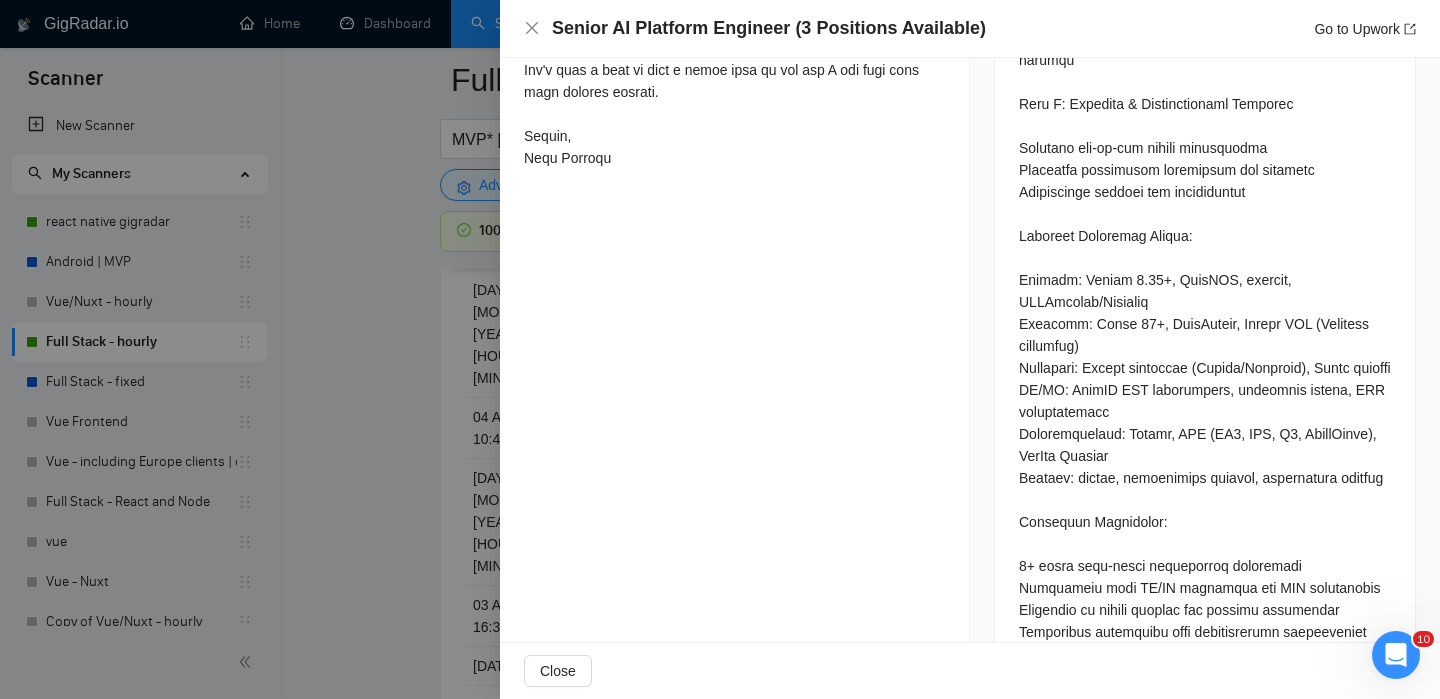 scroll, scrollTop: 1817, scrollLeft: 0, axis: vertical 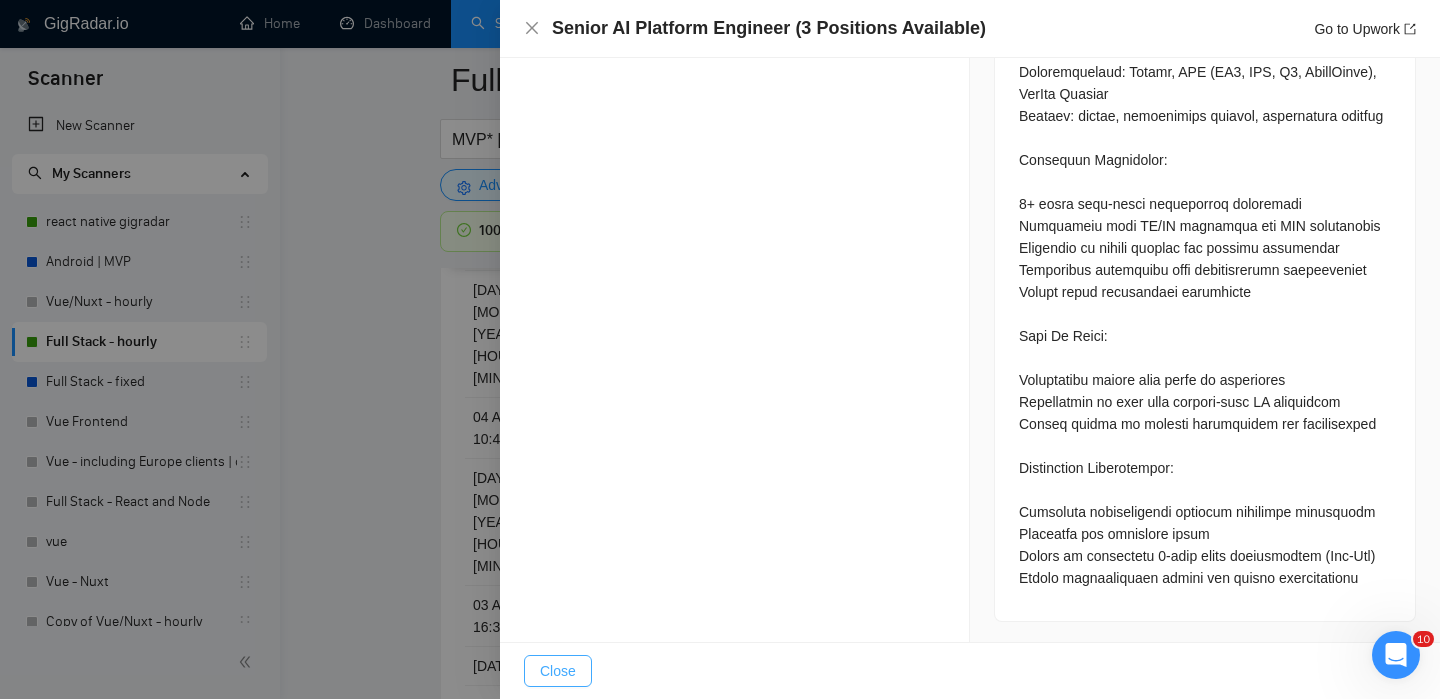 click on "Close" at bounding box center [558, 671] 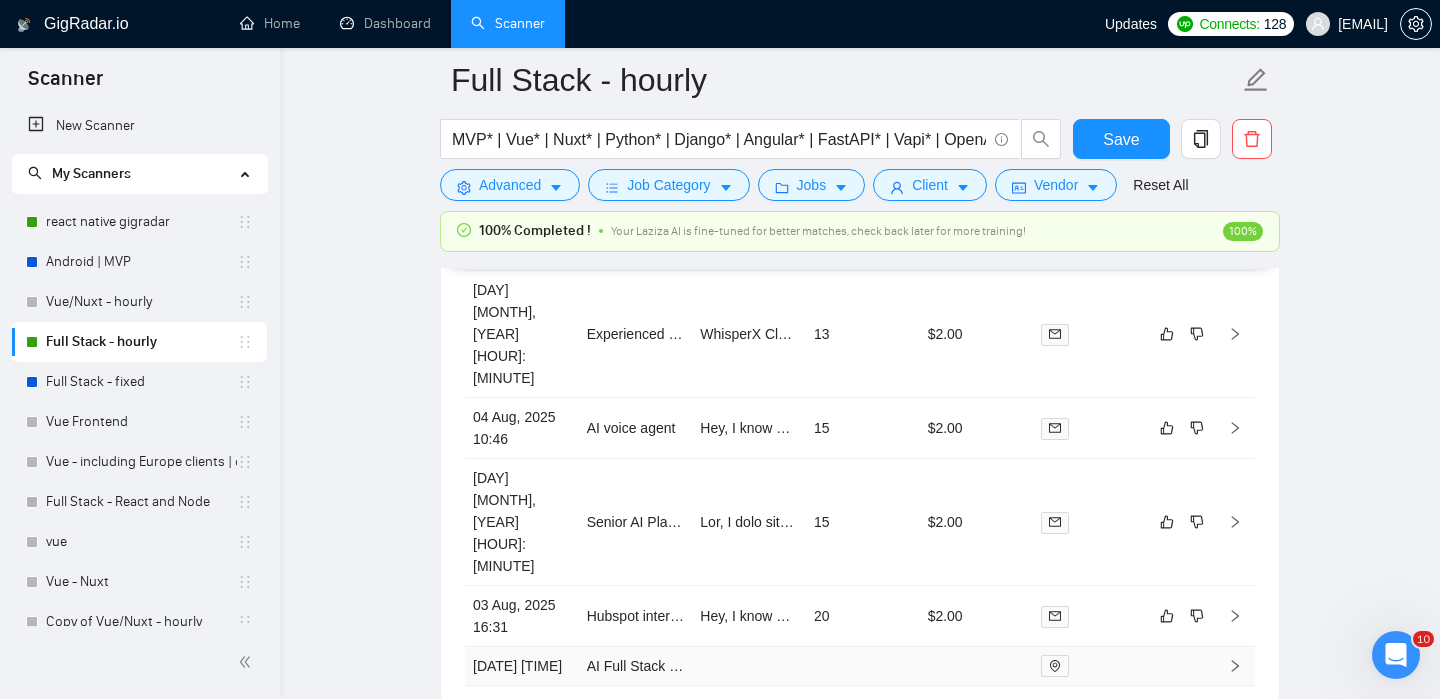 click on "AI Full Stack Developer" at bounding box center [636, 666] 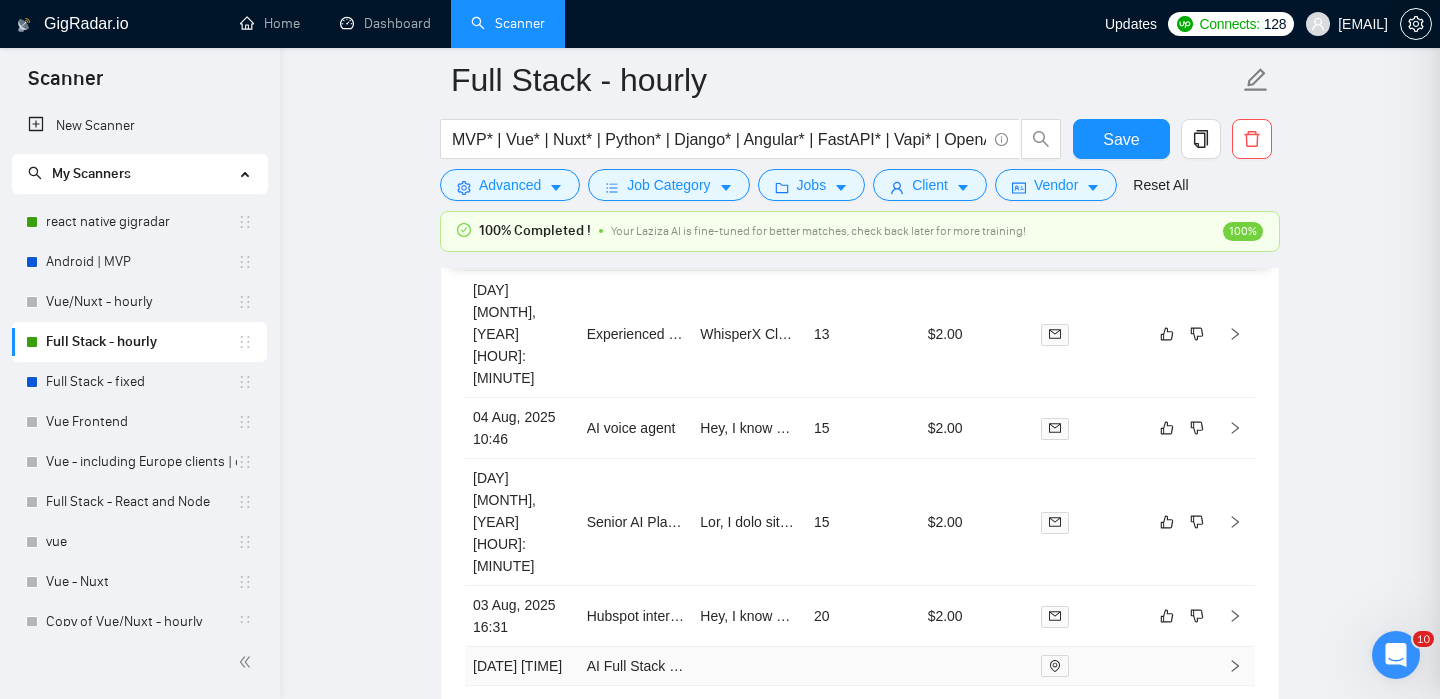 scroll, scrollTop: 5385, scrollLeft: 0, axis: vertical 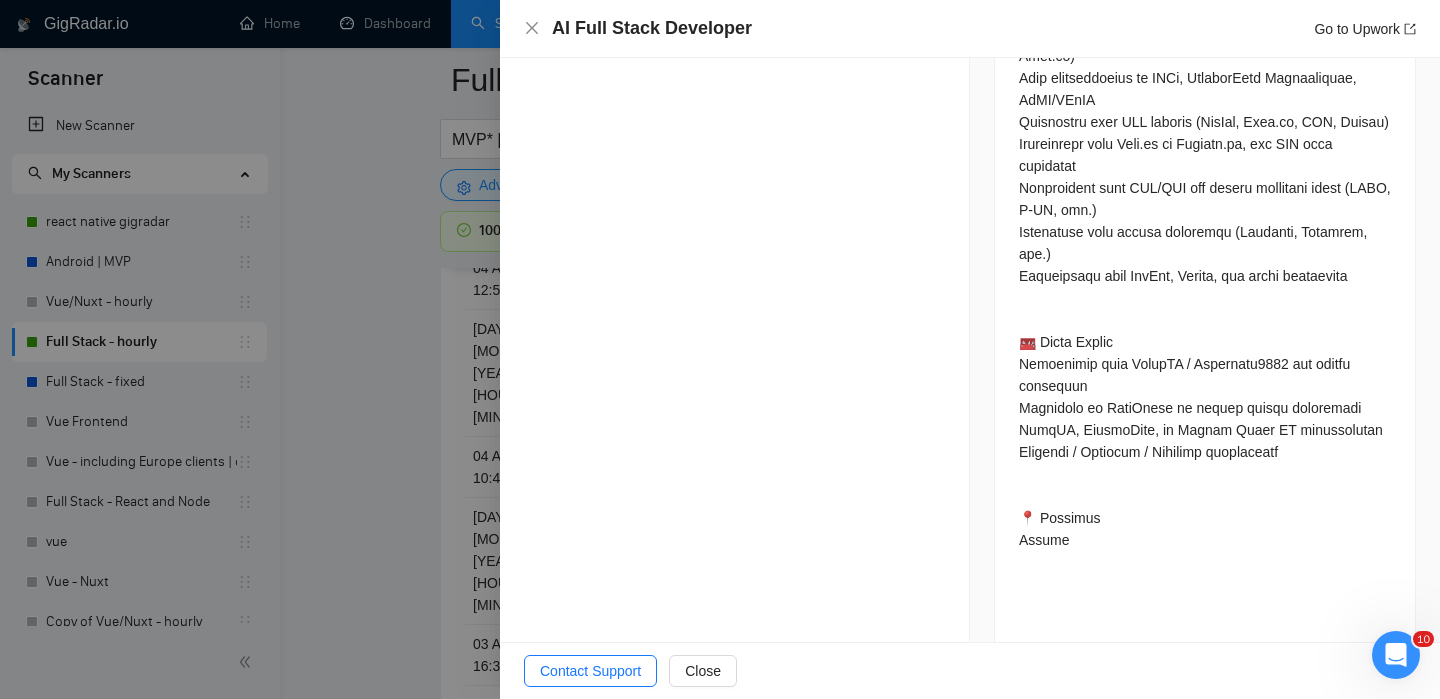 click at bounding box center (720, 349) 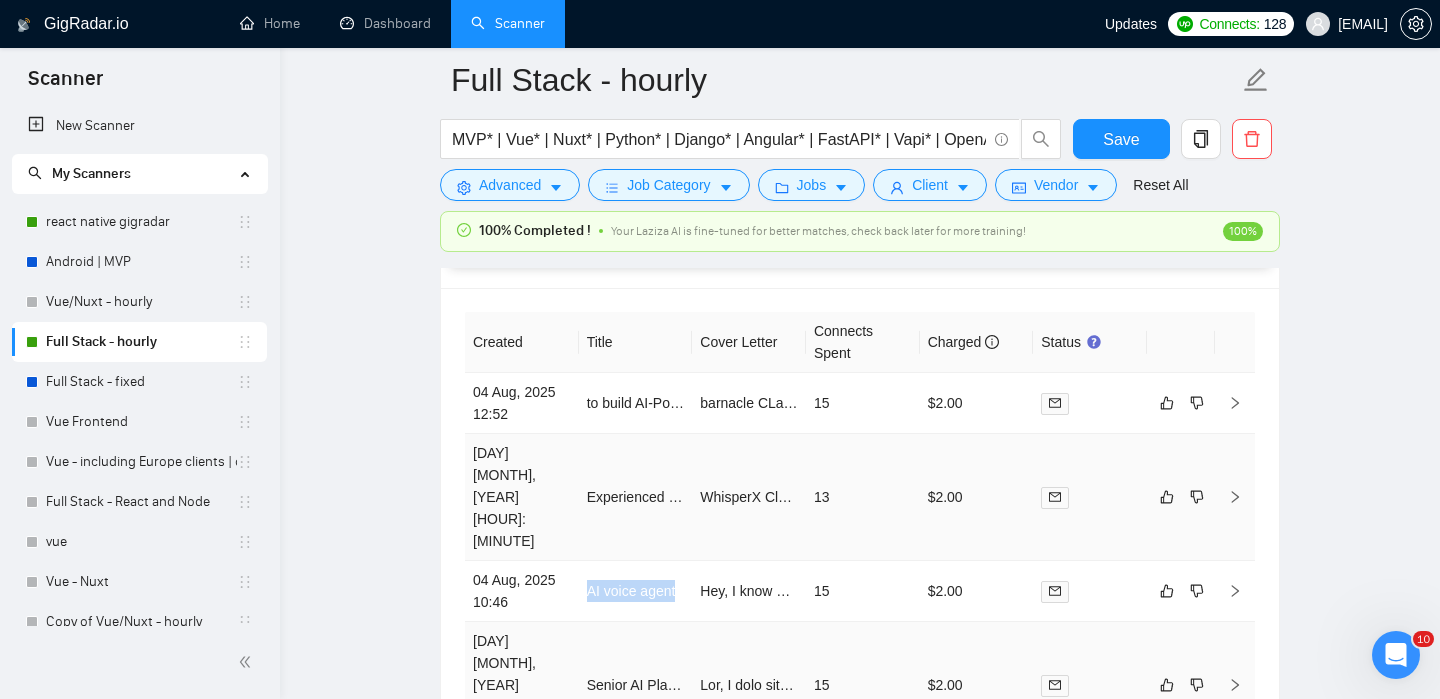 scroll, scrollTop: 5258, scrollLeft: 0, axis: vertical 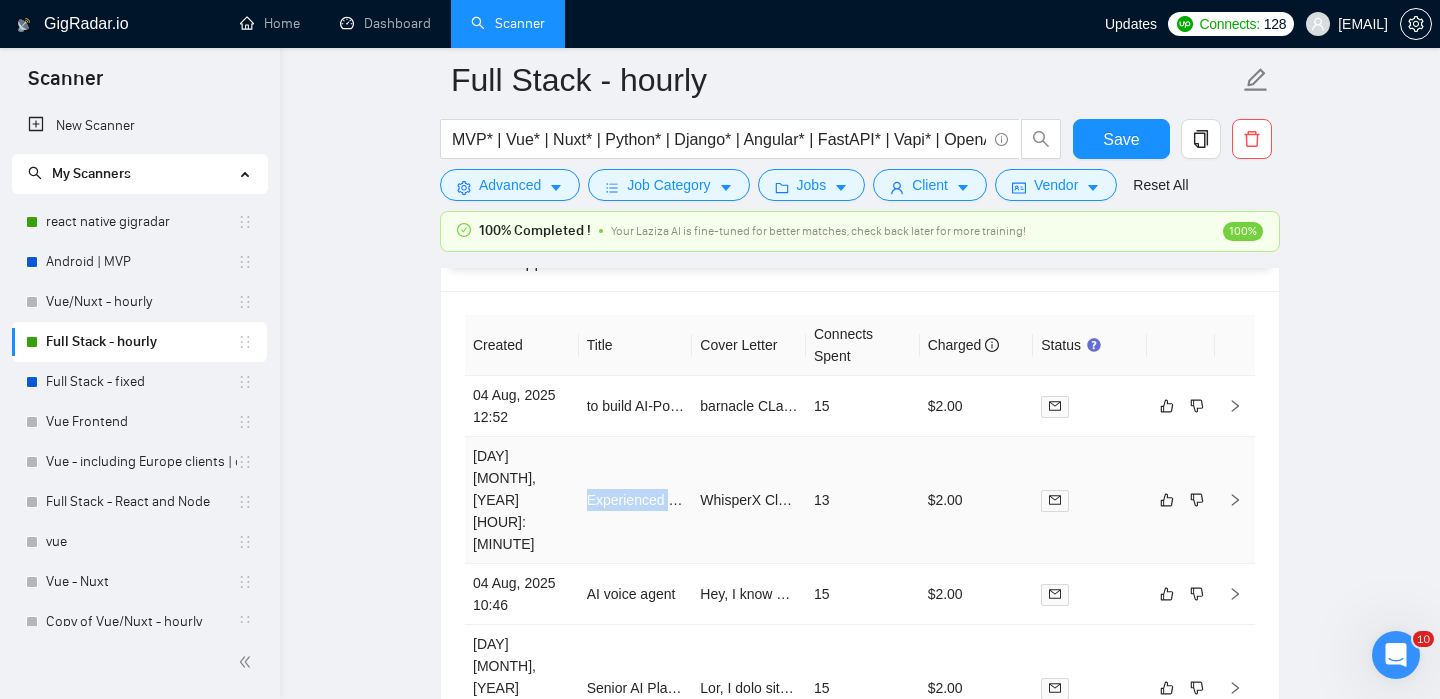 click 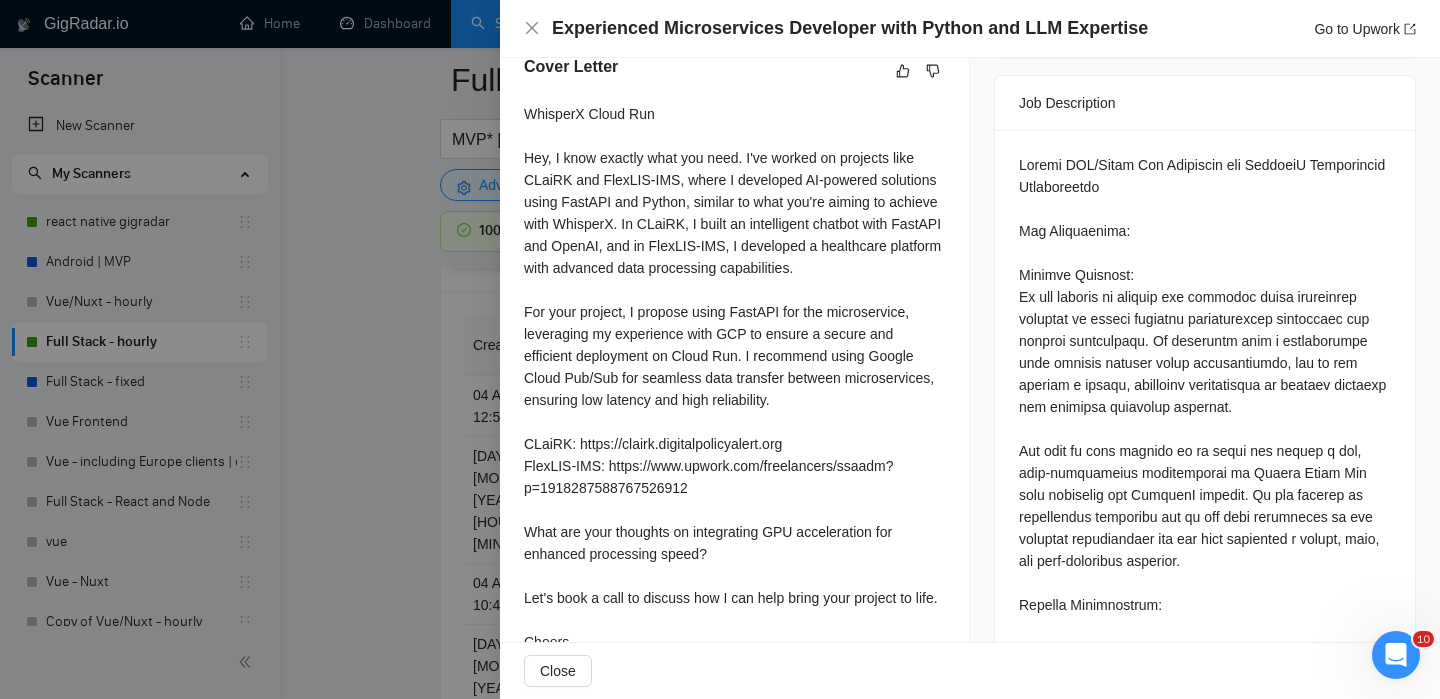 scroll, scrollTop: 771, scrollLeft: 0, axis: vertical 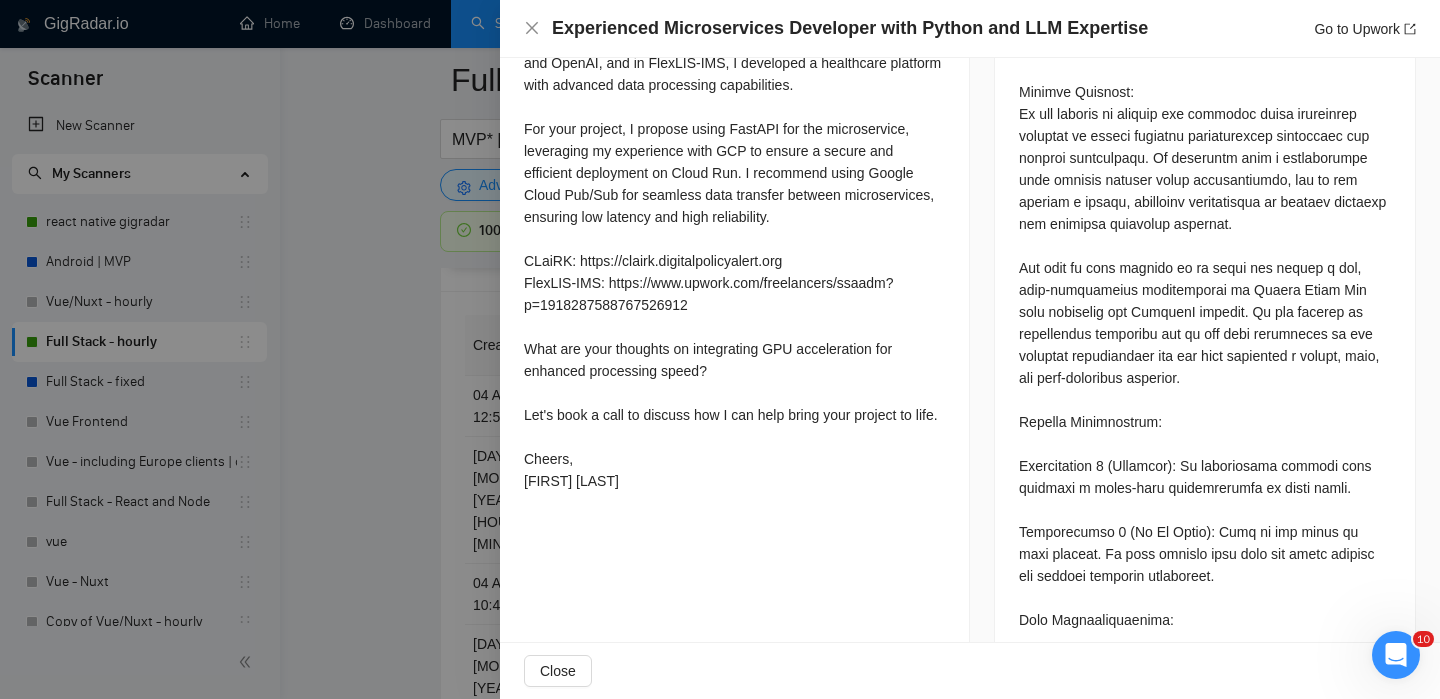 click at bounding box center [720, 349] 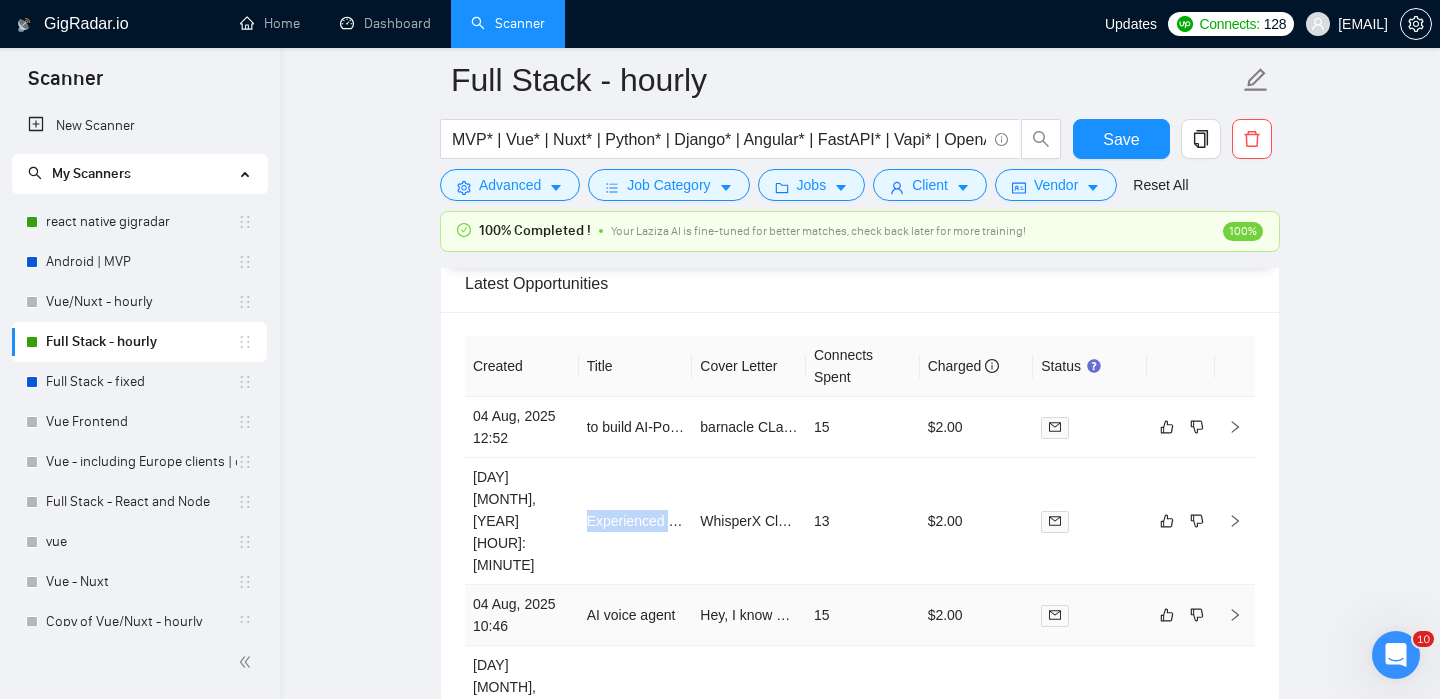 scroll, scrollTop: 5235, scrollLeft: 0, axis: vertical 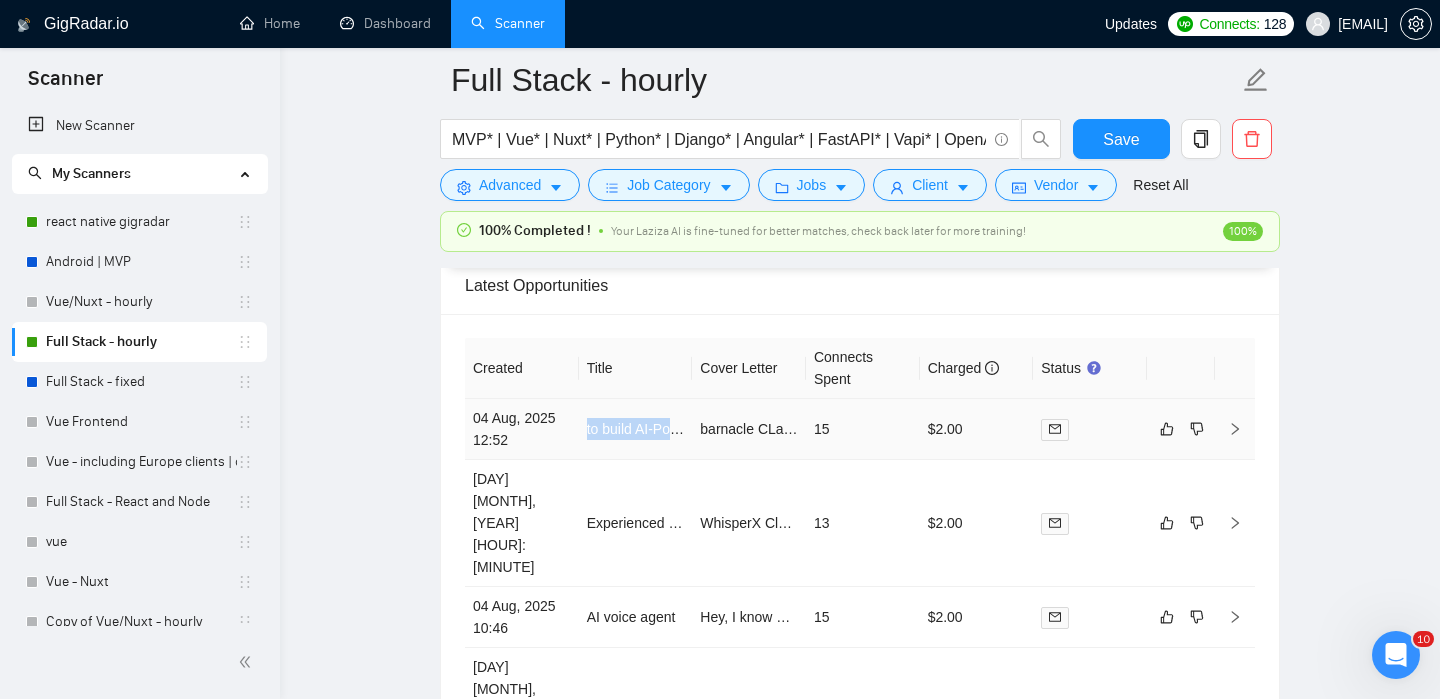 click at bounding box center [1235, 429] 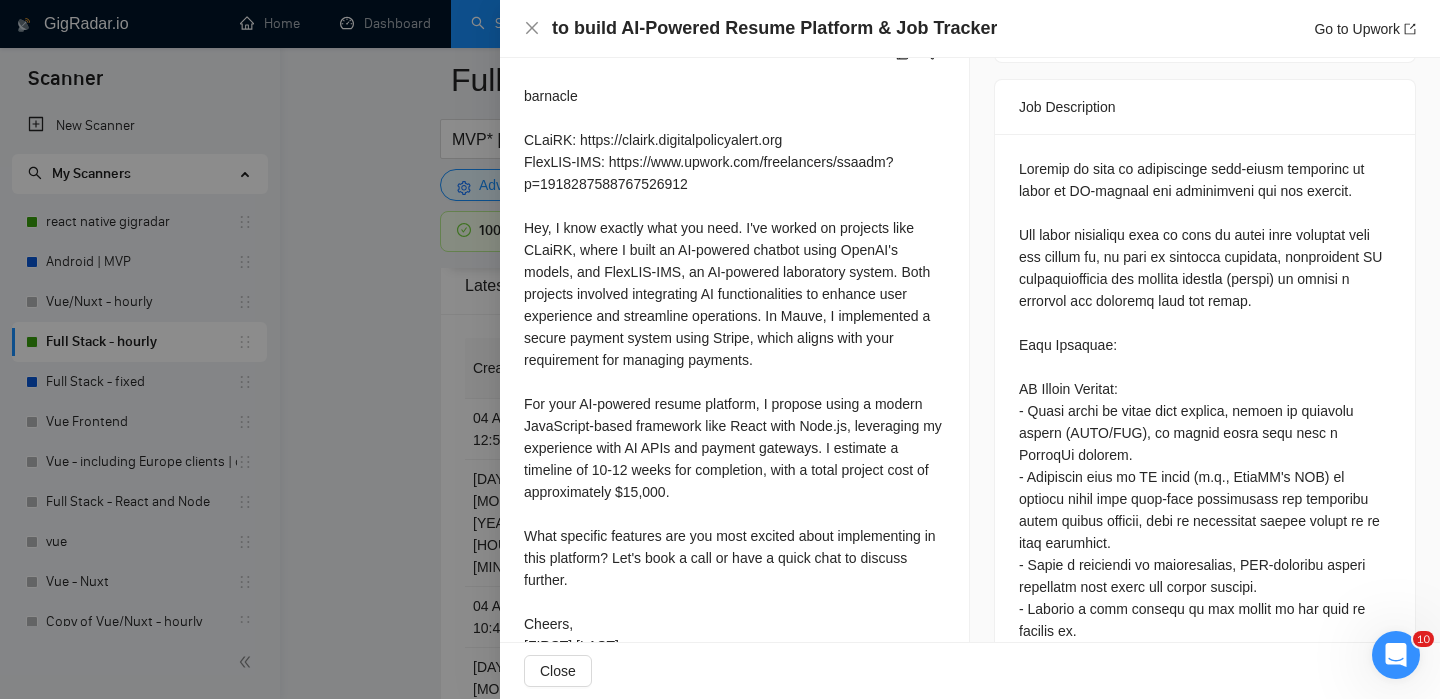 scroll, scrollTop: 793, scrollLeft: 0, axis: vertical 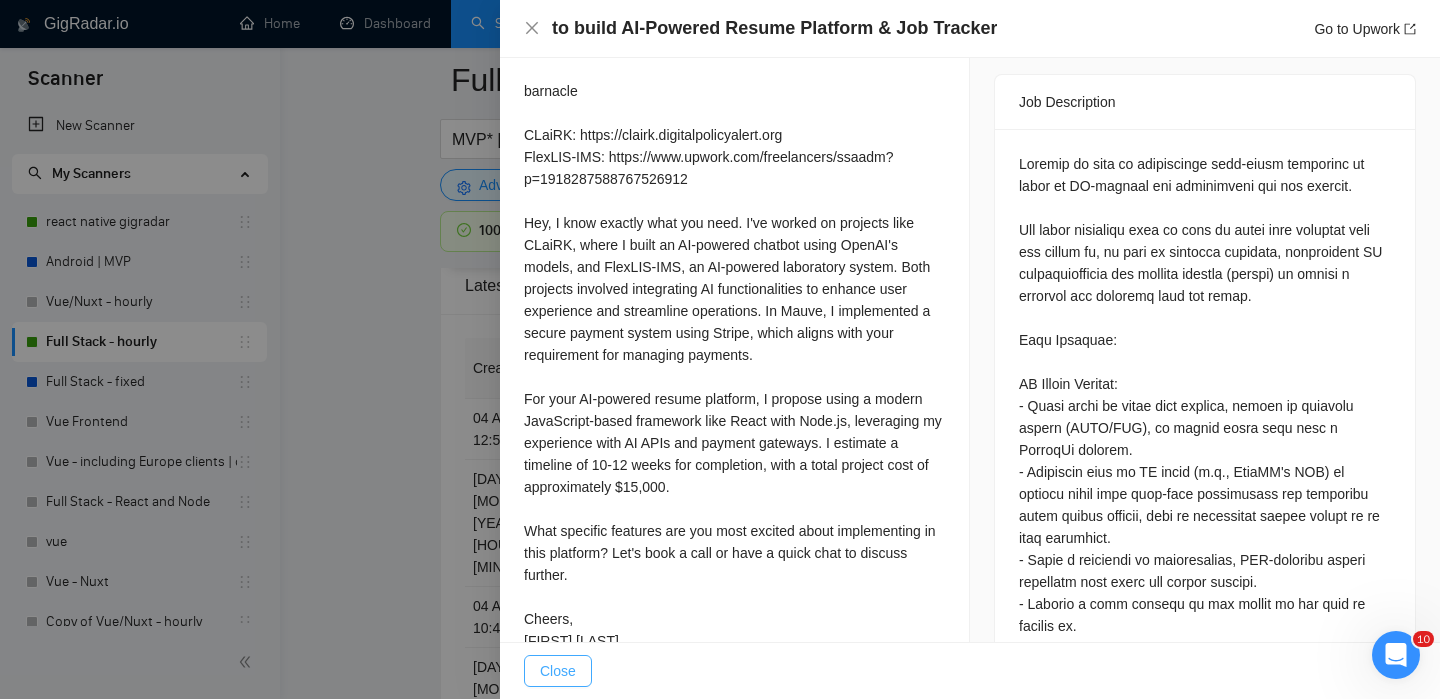 click on "Close" at bounding box center [558, 671] 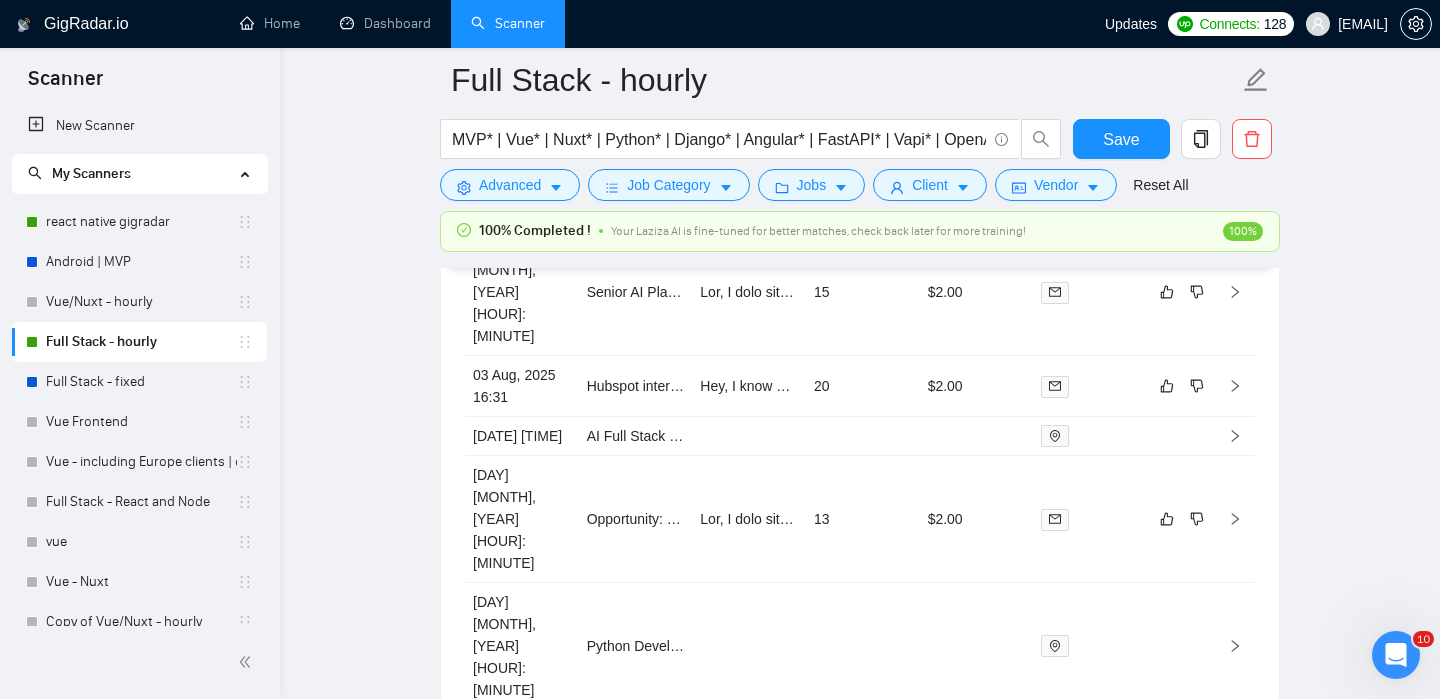 scroll, scrollTop: 5763, scrollLeft: 0, axis: vertical 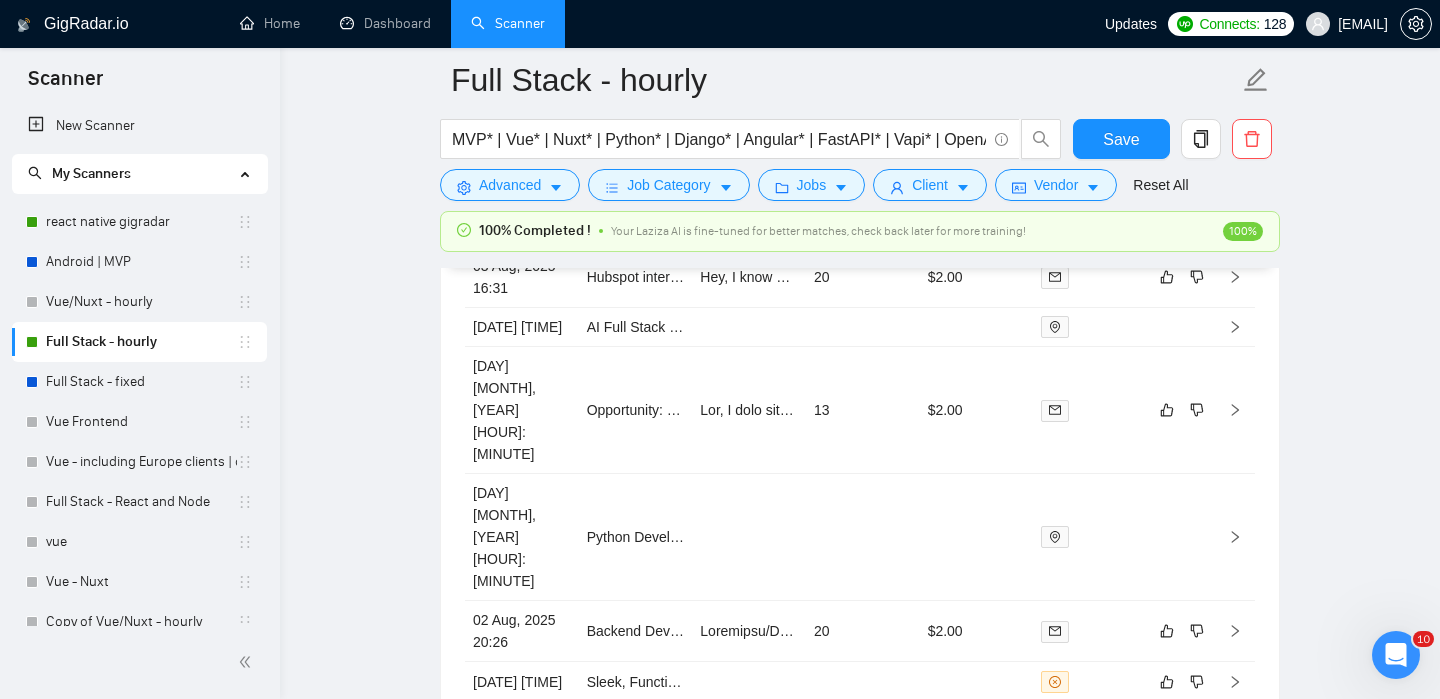 click on "2" at bounding box center (1085, 731) 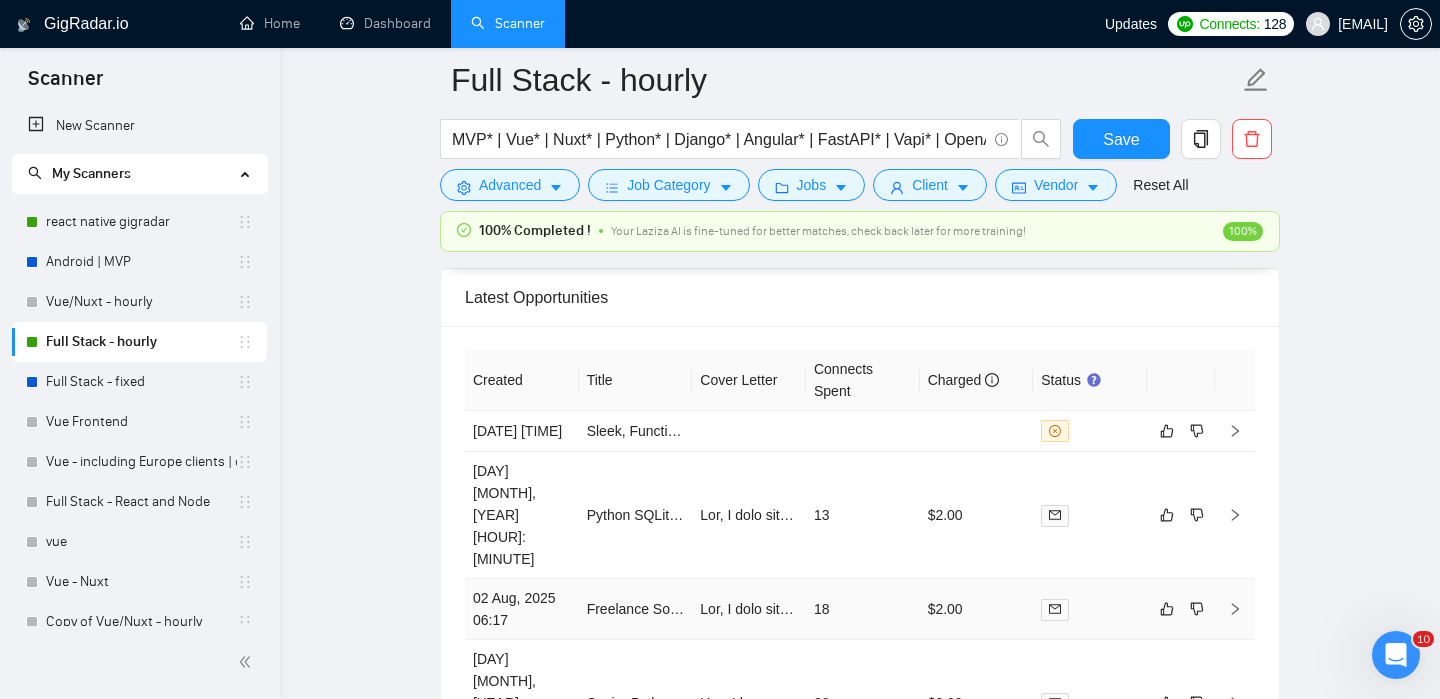 scroll, scrollTop: 5232, scrollLeft: 0, axis: vertical 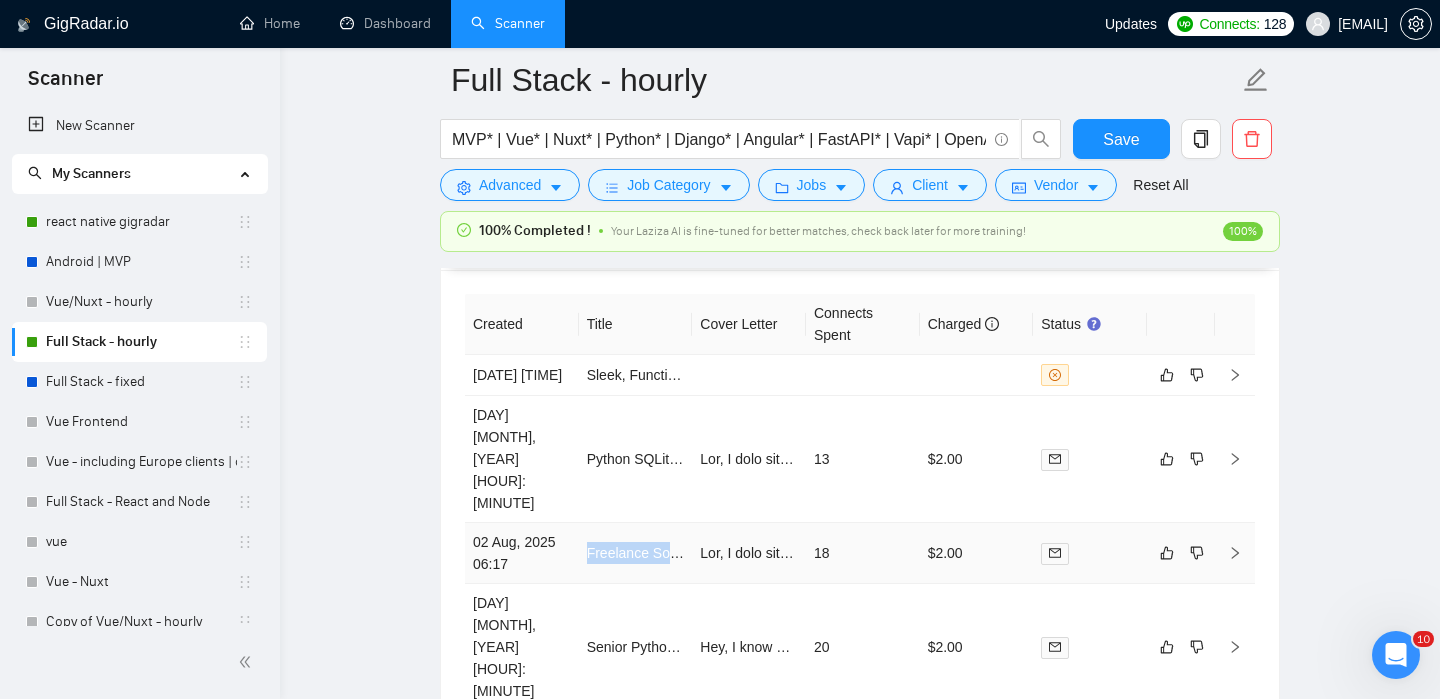click at bounding box center [1235, 553] 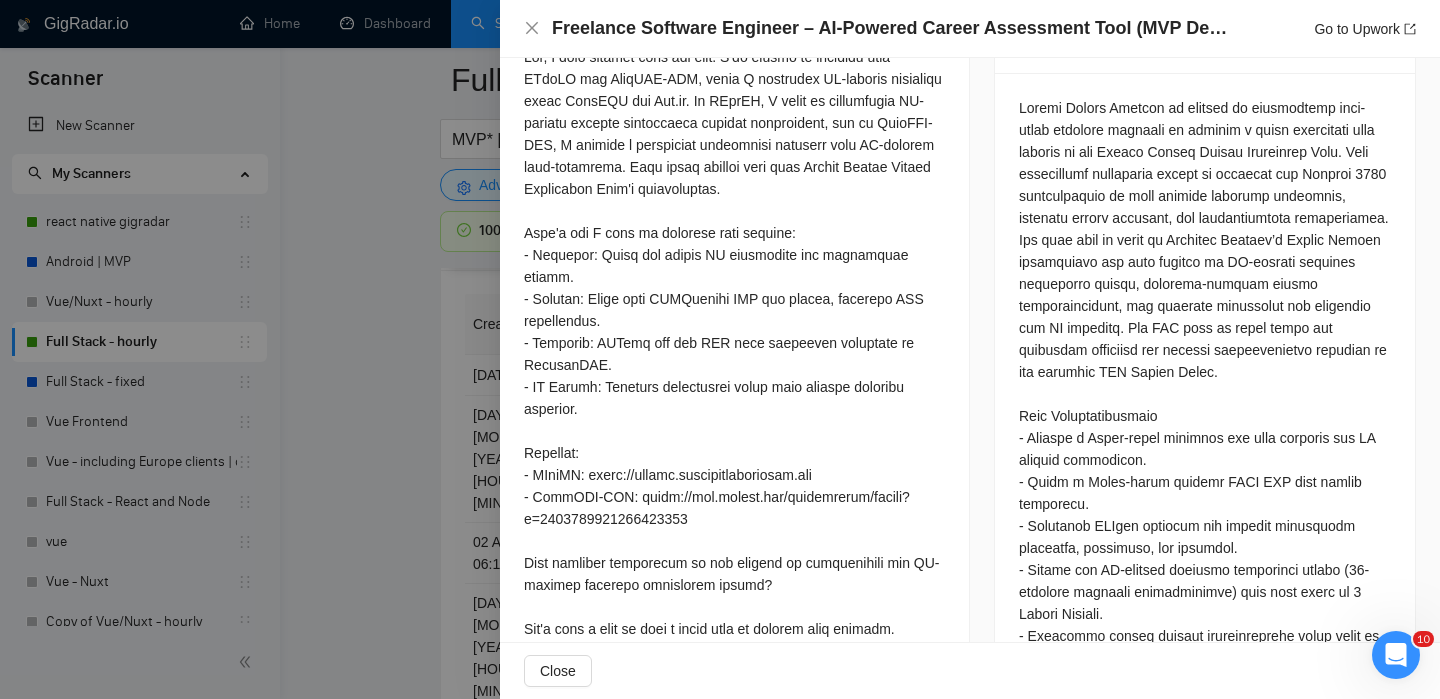 scroll, scrollTop: 765, scrollLeft: 0, axis: vertical 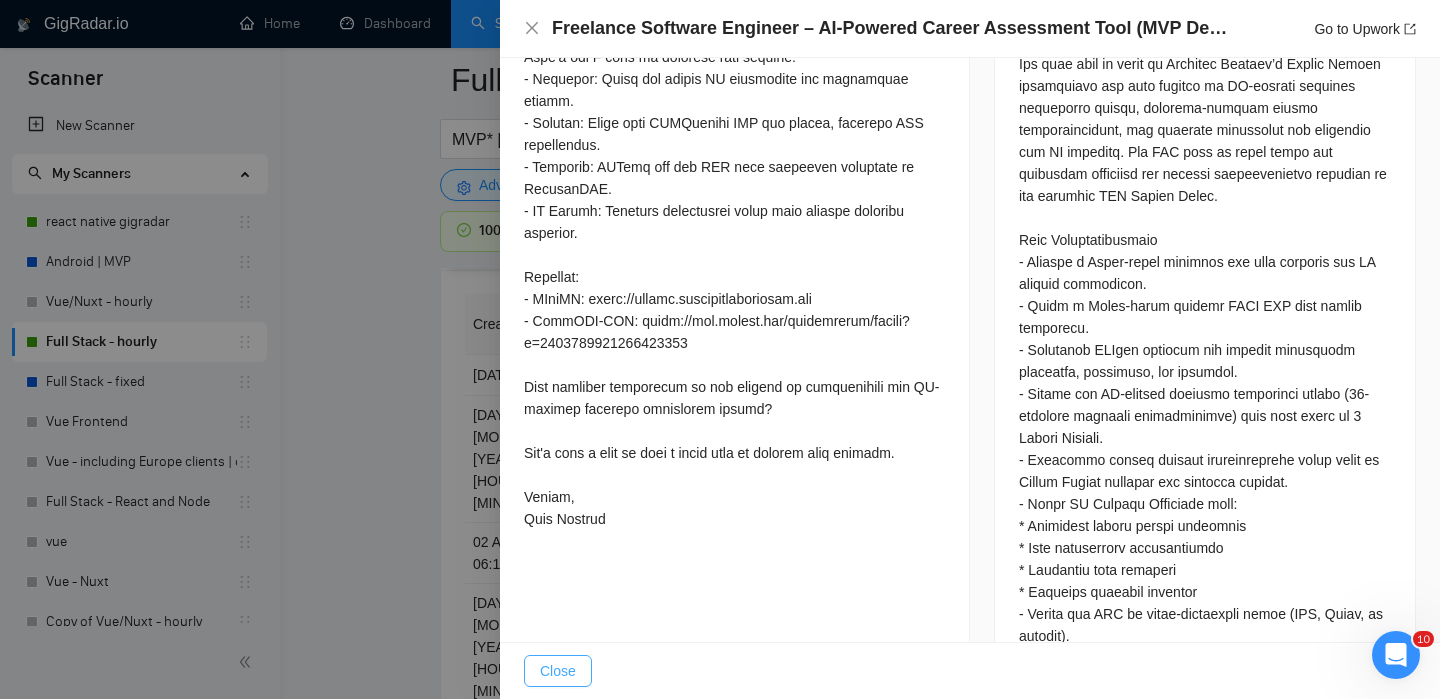 click on "Close" at bounding box center [558, 671] 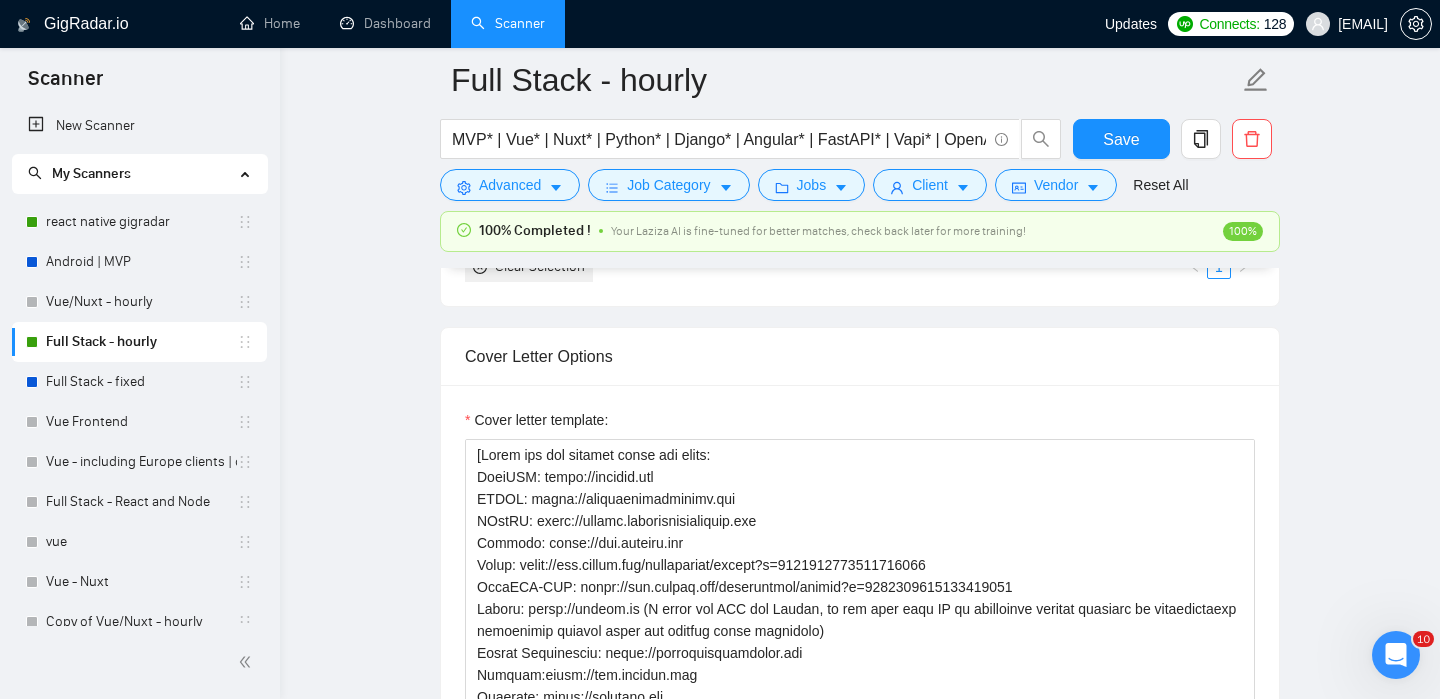 scroll, scrollTop: 2143, scrollLeft: 0, axis: vertical 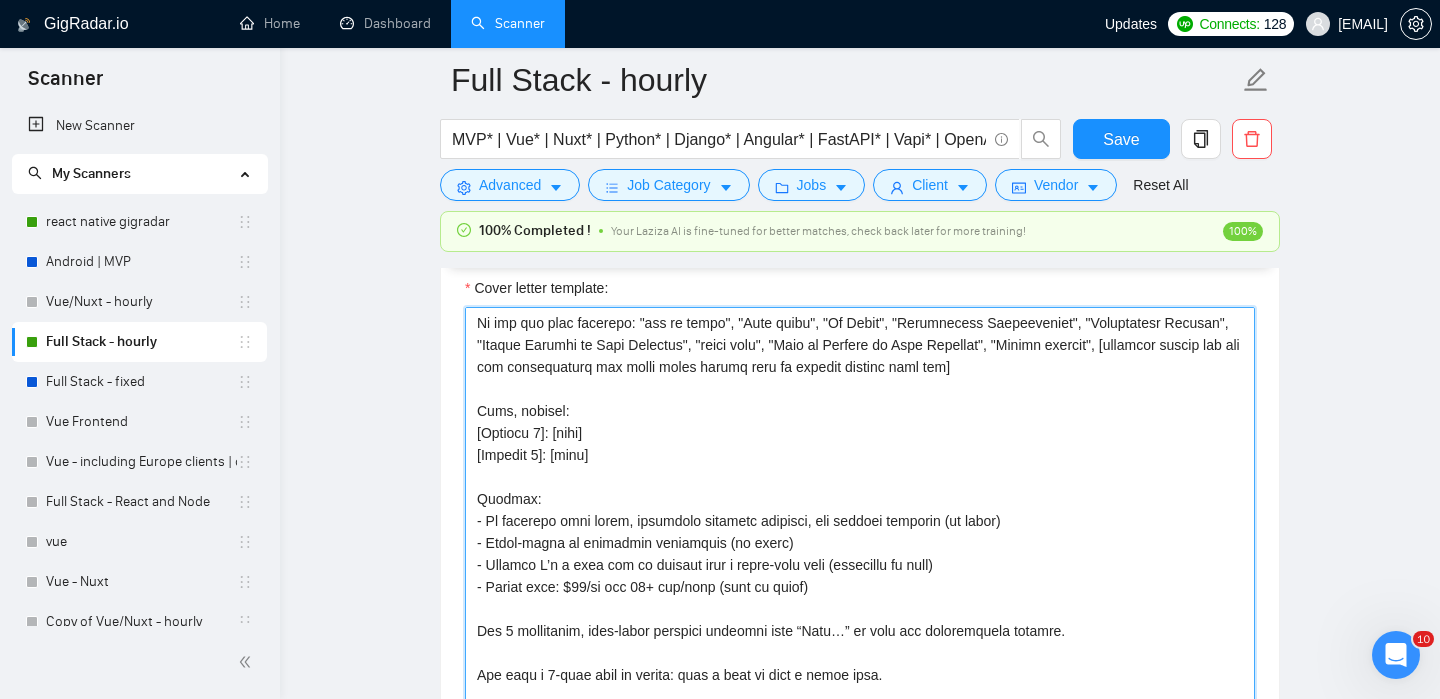 click on "Cover letter template:" at bounding box center [860, 532] 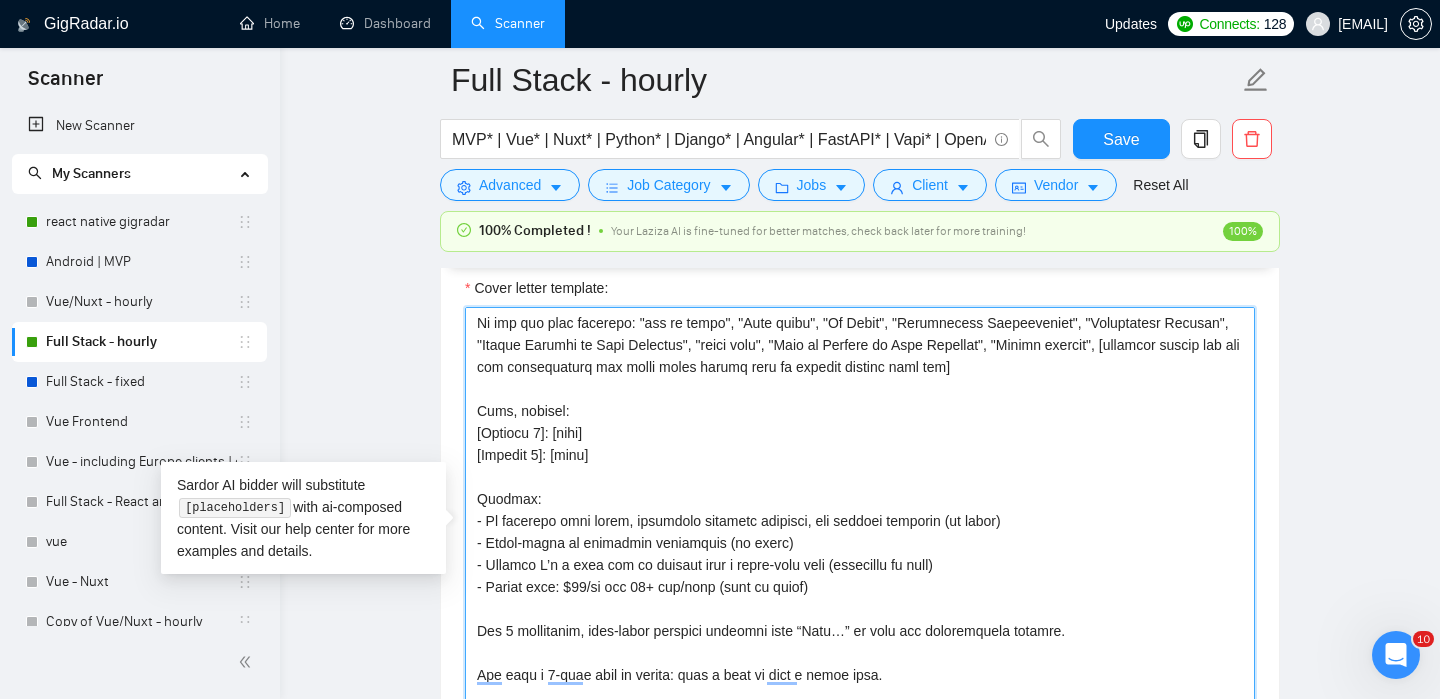 scroll, scrollTop: 726, scrollLeft: 0, axis: vertical 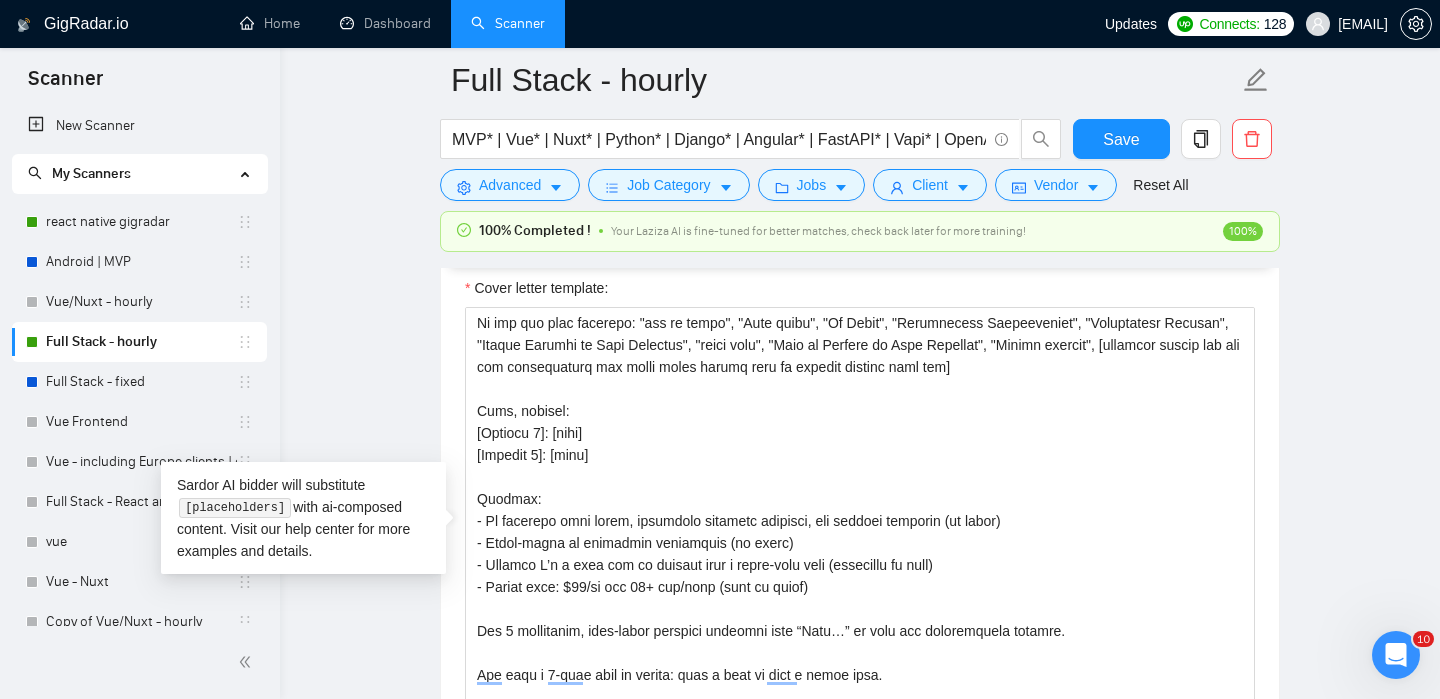click on "Full Stack - hourly MVP* | Vue* | Nuxt* | Python* | Django* | Angular* | FastAPI* | Vapi* | OpenAI* | LLM* | AI* | Chatbot* | "Chat bot" ("front-end" | frontend* | "front end" | "full-stack" | full-stack* | "full-stack" | Backend* | "Back-end" | "Back - end" | "Back end" | "AI Engineer") Save Advanced   Job Category   Jobs   Client   Vendor   Reset All 100% Completed ! Your Laziza AI is fine-tuned for better matches, check back later for more training! 100% Preview Results Insights NEW Alerts Auto Bidder Auto Bidding Enabled Auto Bidding Enabled: ON Auto Bidder Schedule Auto Bidding Type: Automated (recommended) Semi-automated Auto Bidding Schedule: 24/7 Custom Custom Auto Bidder Schedule Repeat every week on Monday Tuesday Wednesday Thursday Friday Saturday Sunday Active Hours ( Asia/Karachi ): From: To: ( 24  hours) Asia/Karachi Auto Bidding Type Select your bidding algorithm: Choose the algorithm for you bidding. The price per proposal does not include your connects expenditure. Template Bidder 0.50 1.00" at bounding box center (860, 1022) 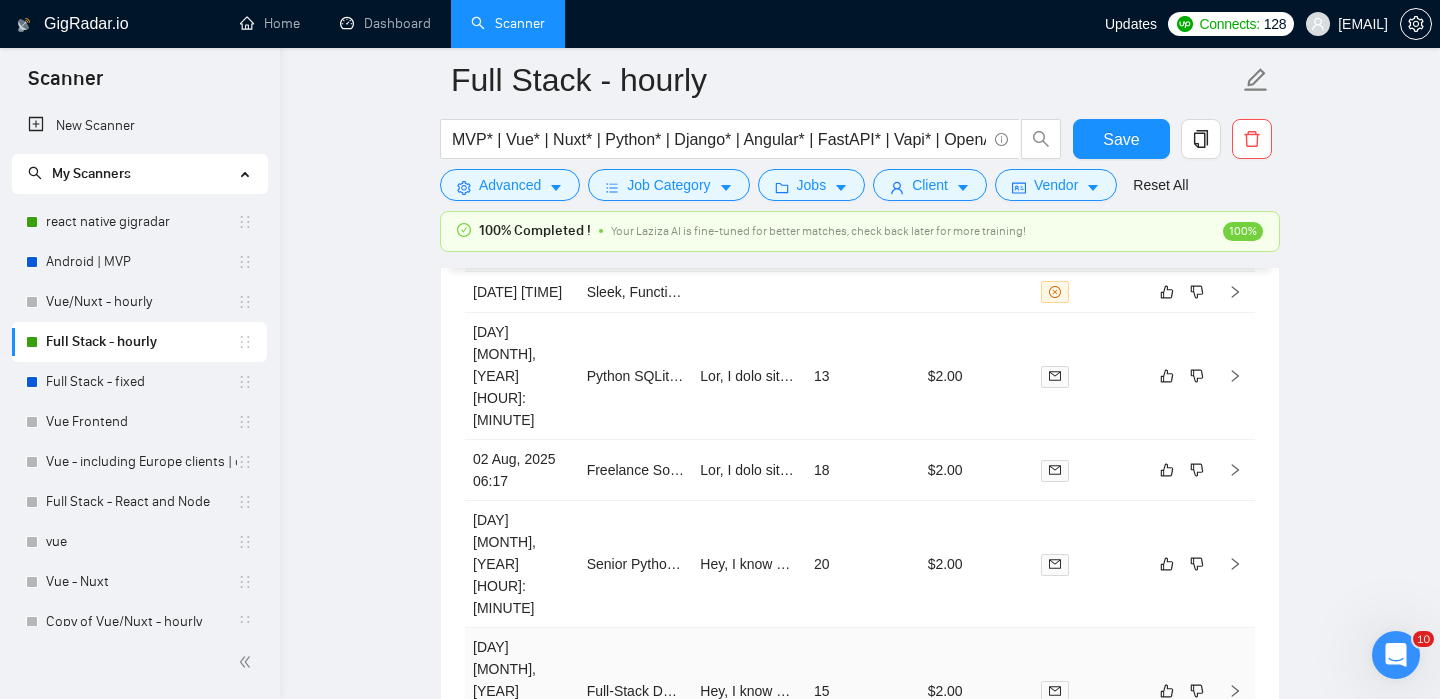 scroll, scrollTop: 5338, scrollLeft: 0, axis: vertical 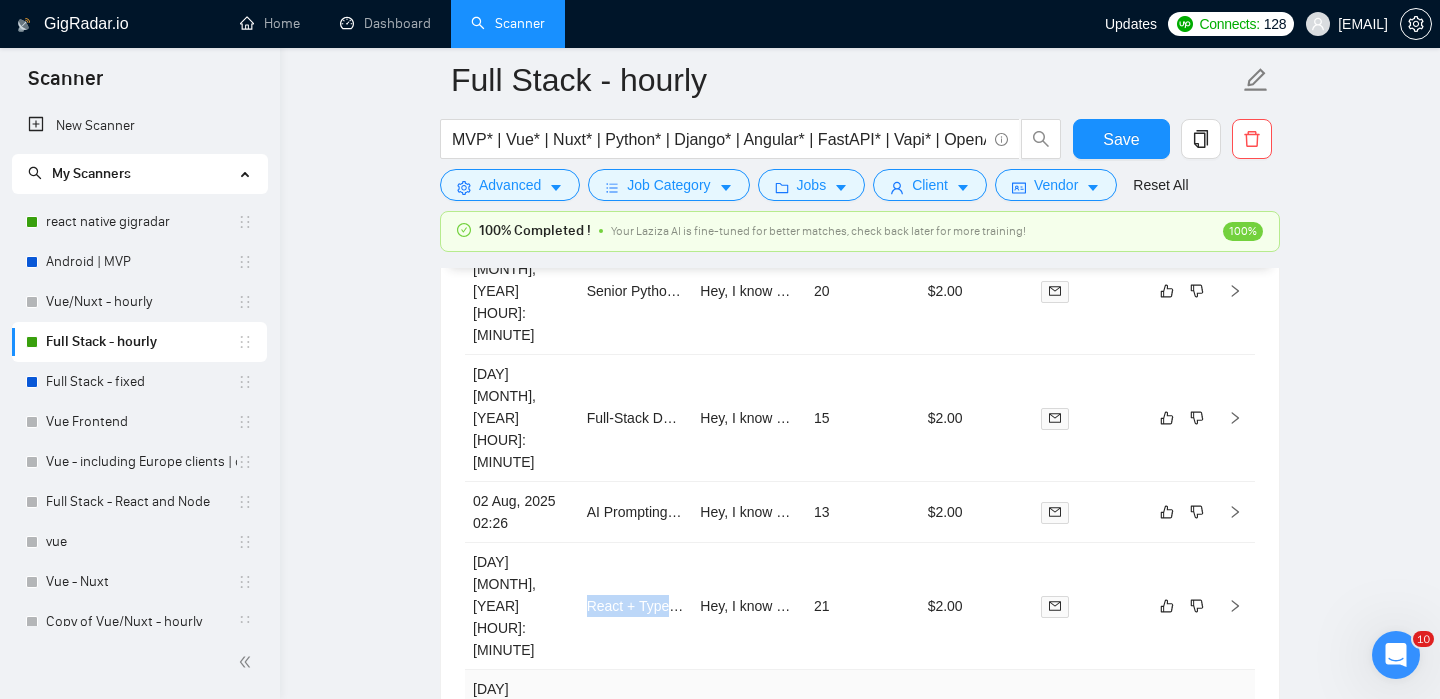click 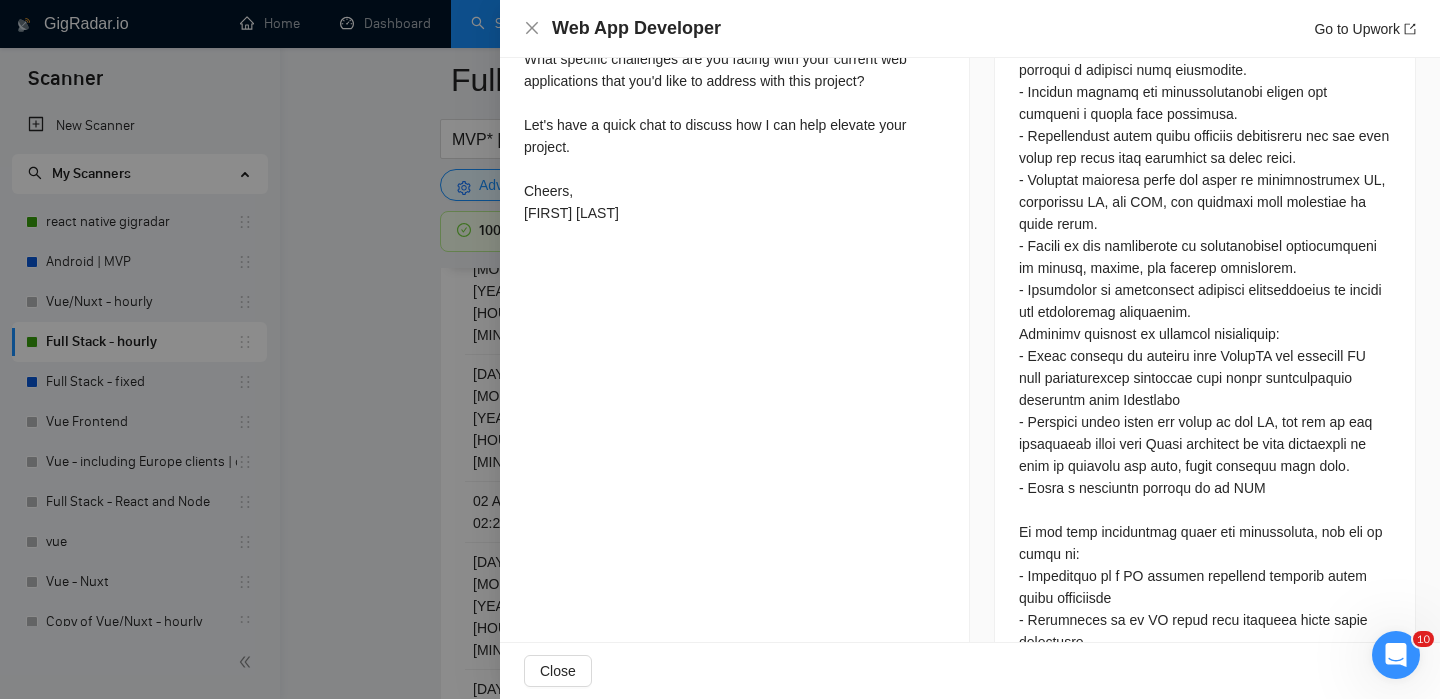 scroll, scrollTop: 1104, scrollLeft: 0, axis: vertical 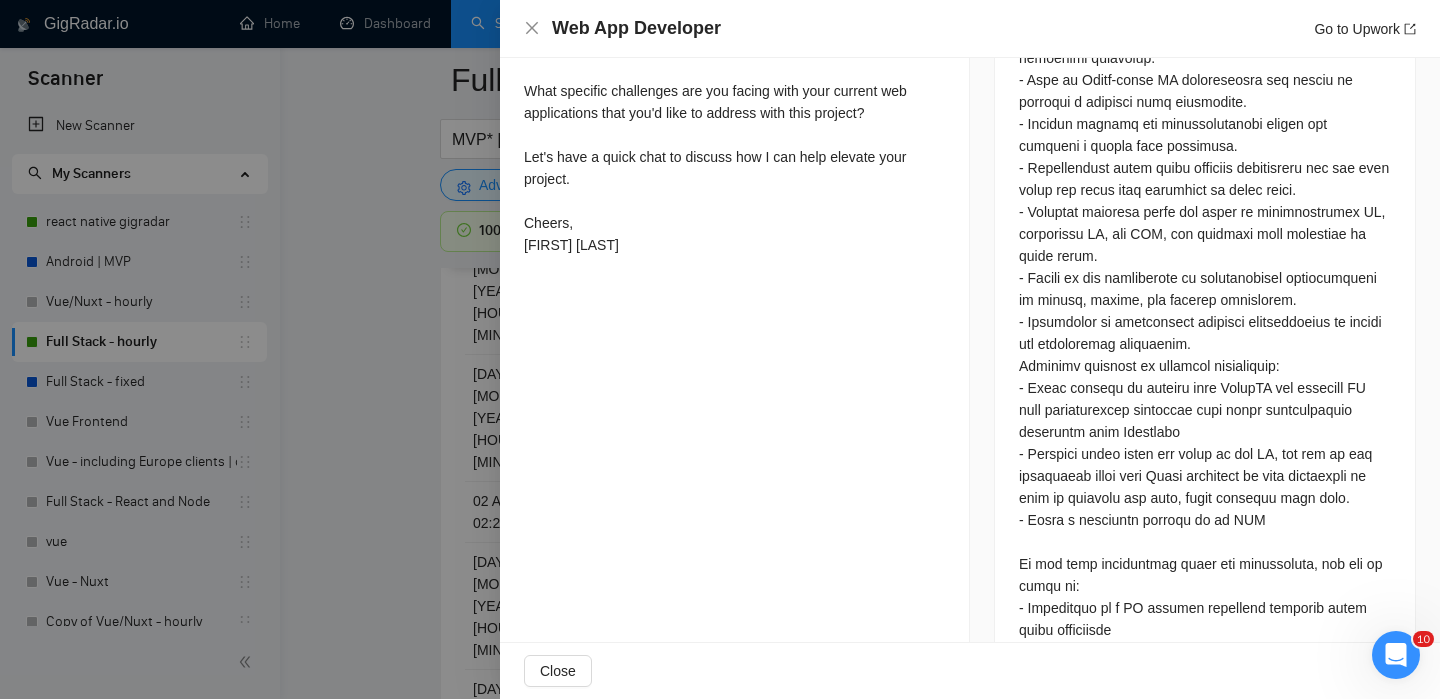 click at bounding box center [720, 349] 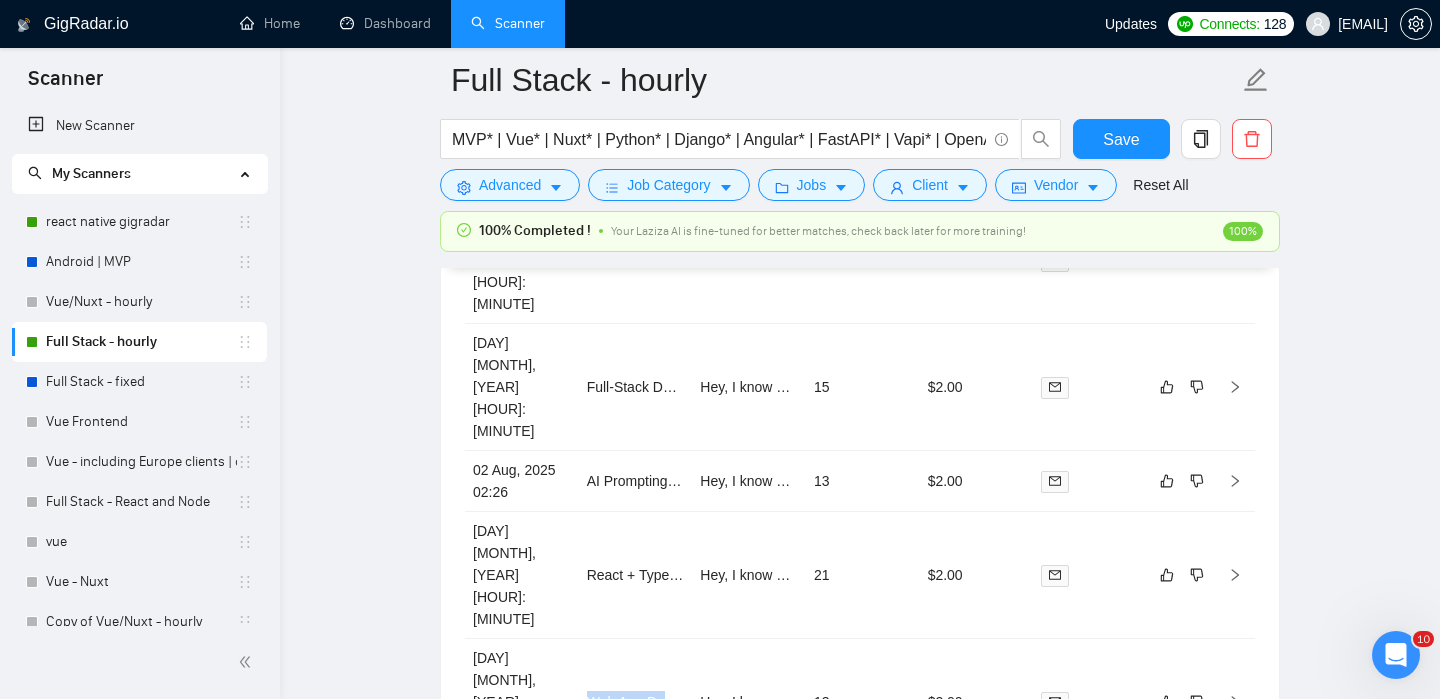 scroll, scrollTop: 5686, scrollLeft: 0, axis: vertical 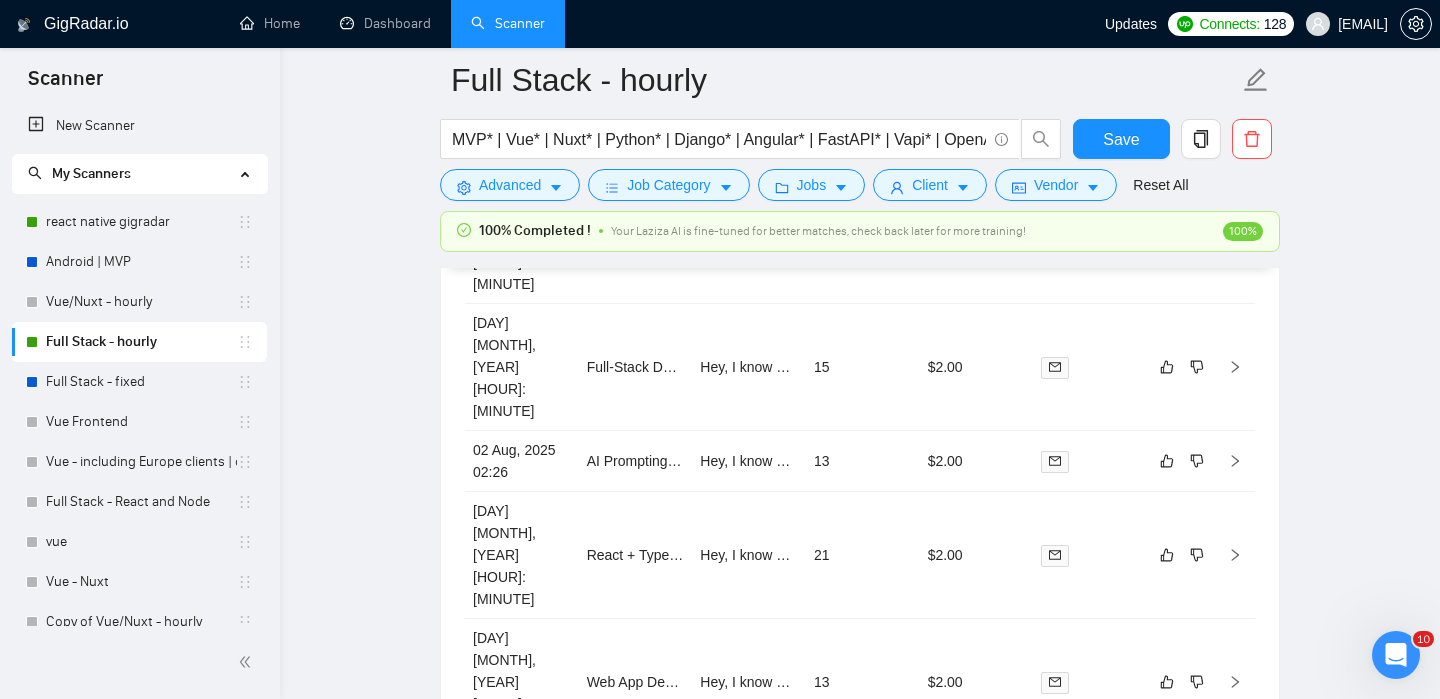 click 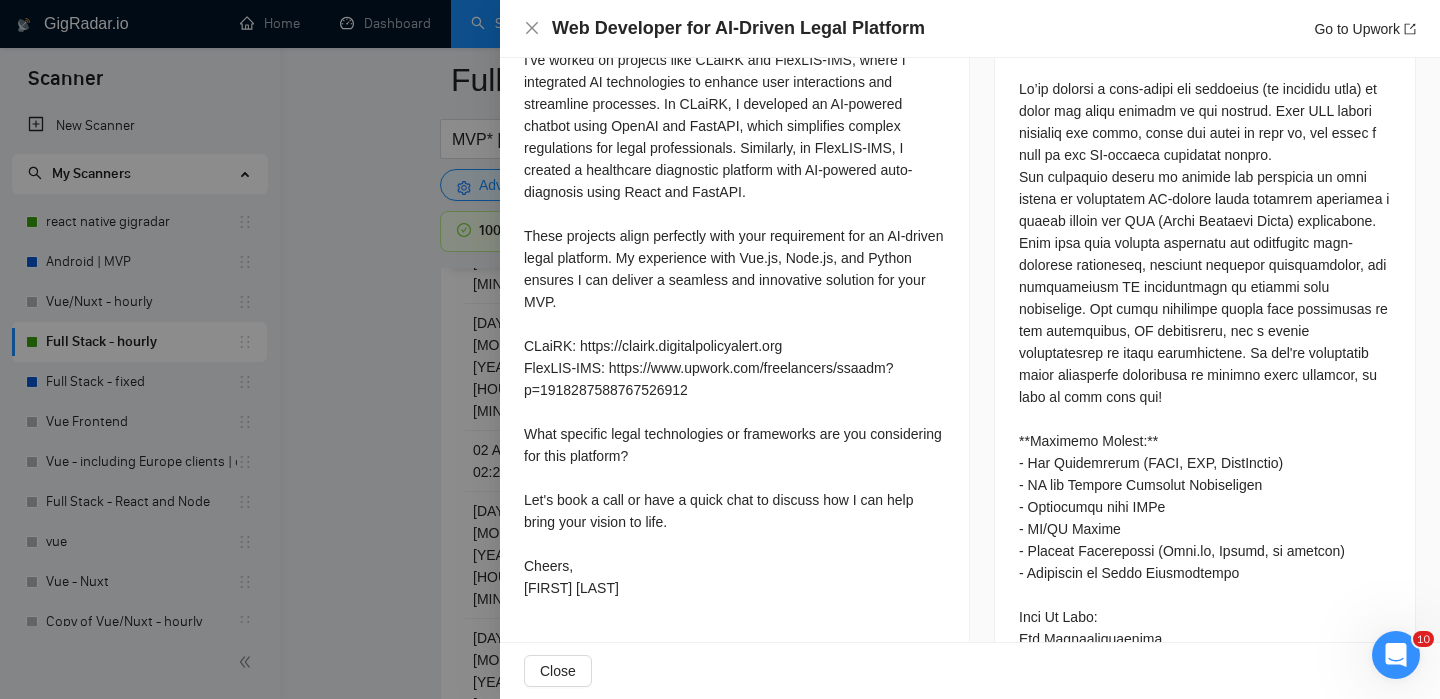 scroll, scrollTop: 875, scrollLeft: 0, axis: vertical 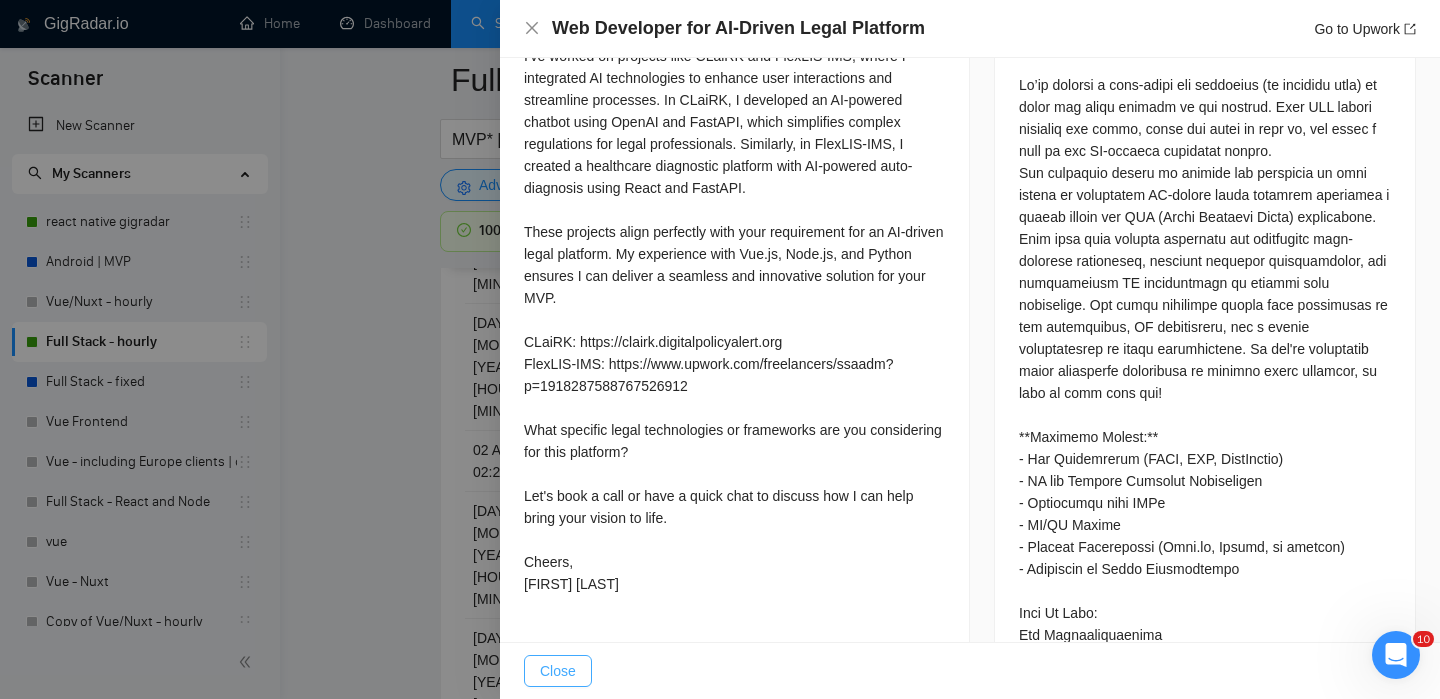 click on "Close" at bounding box center (558, 671) 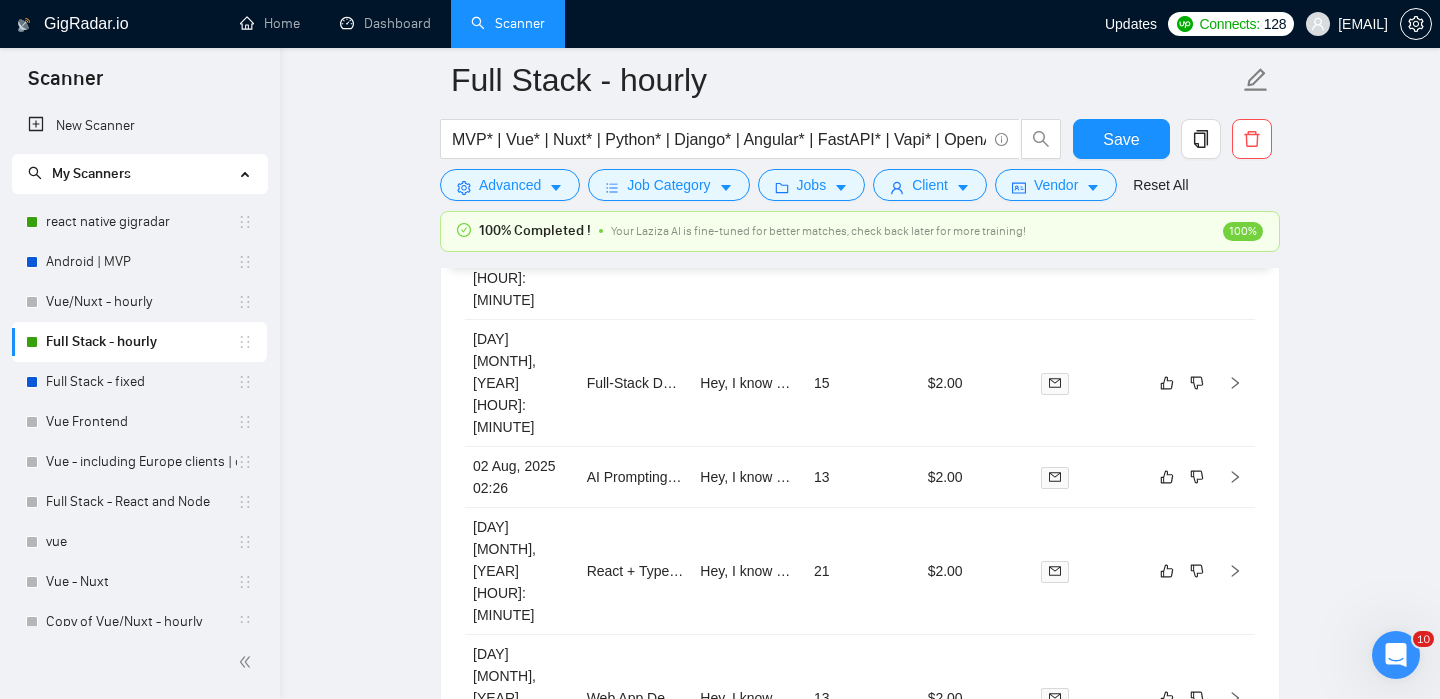 scroll, scrollTop: 5668, scrollLeft: 0, axis: vertical 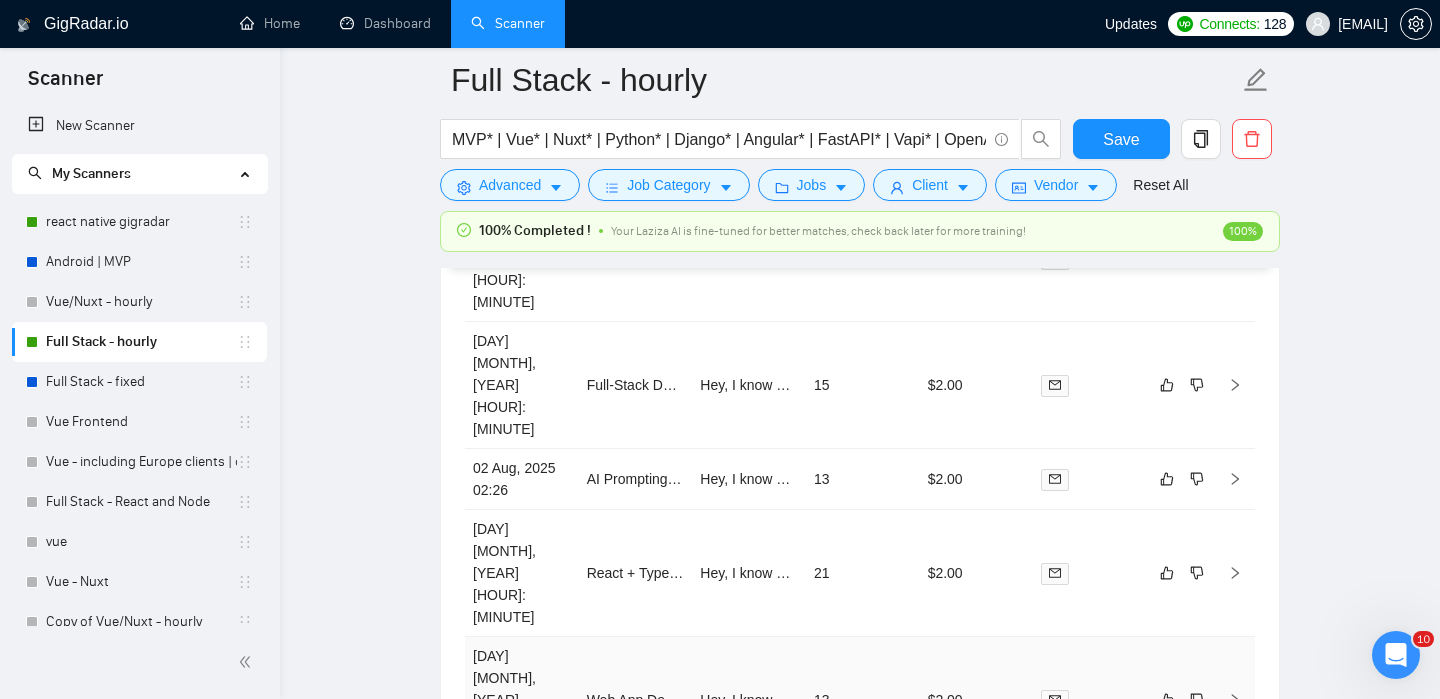 click 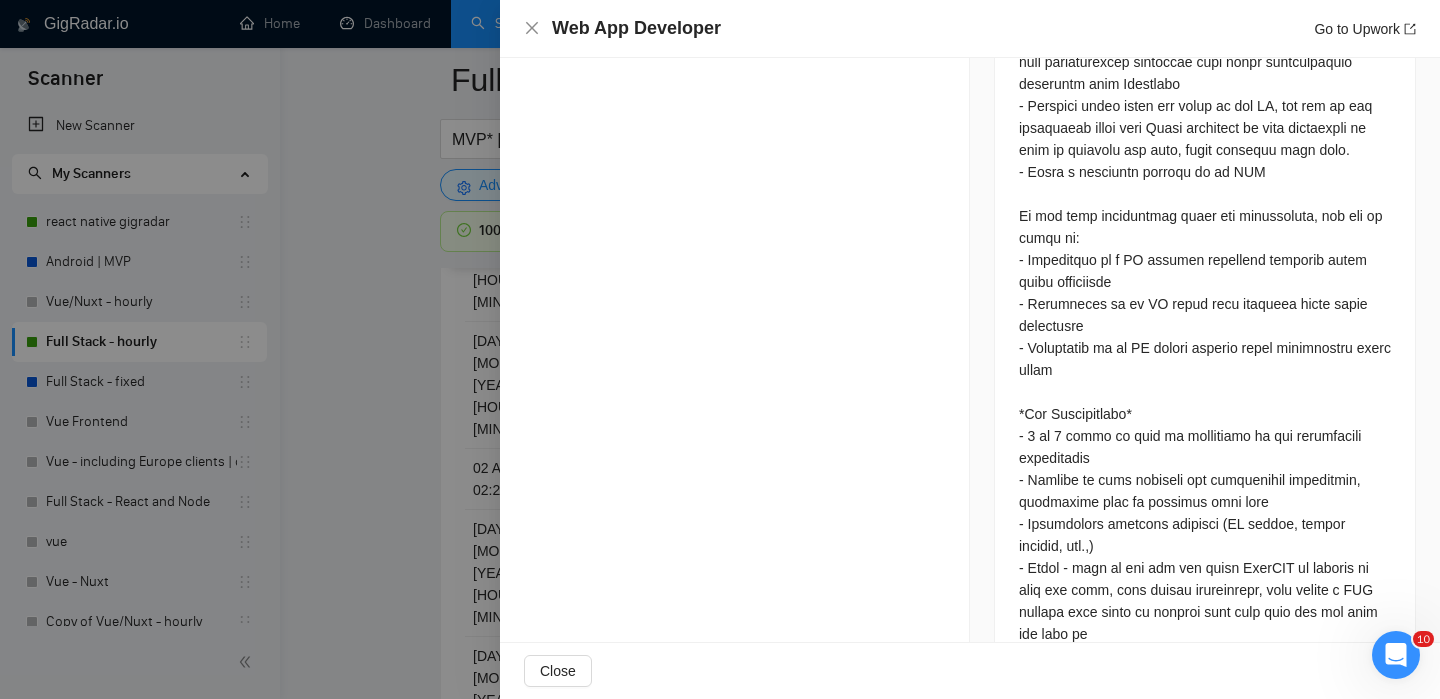 scroll, scrollTop: 1531, scrollLeft: 0, axis: vertical 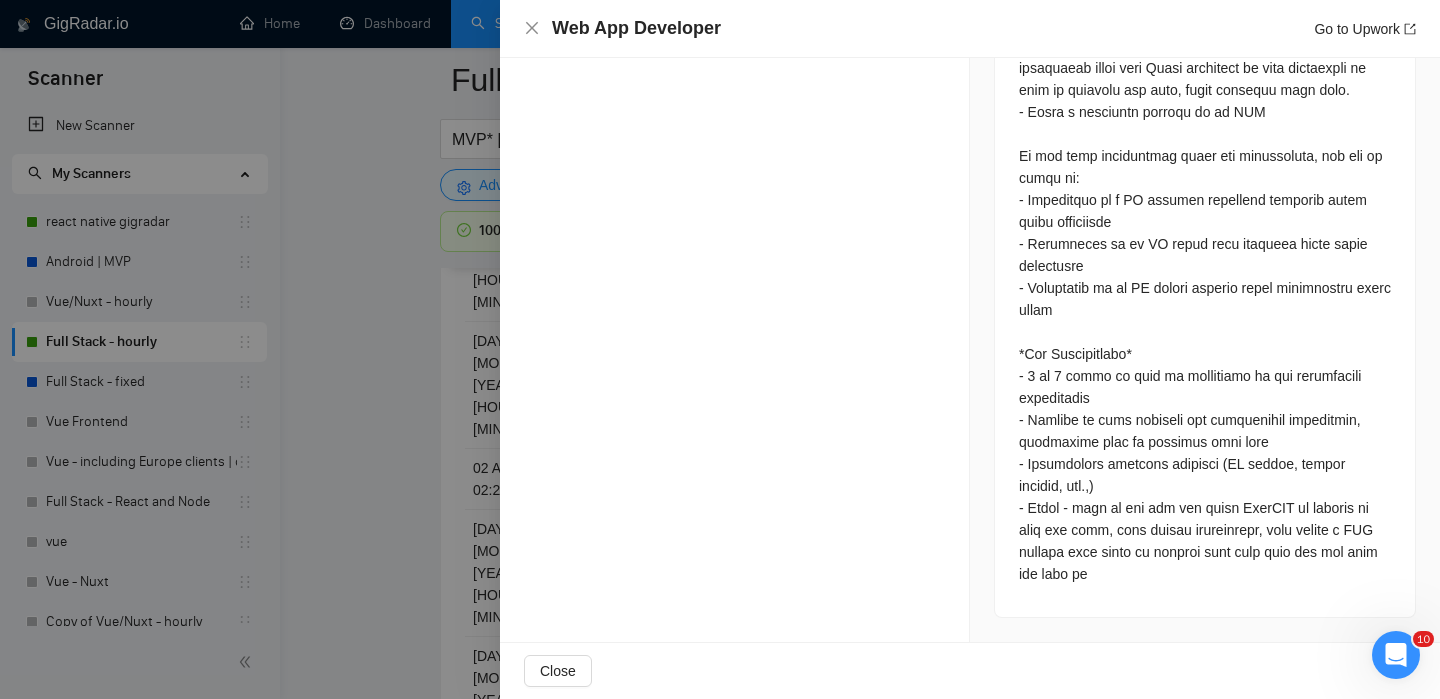 click at bounding box center [720, 349] 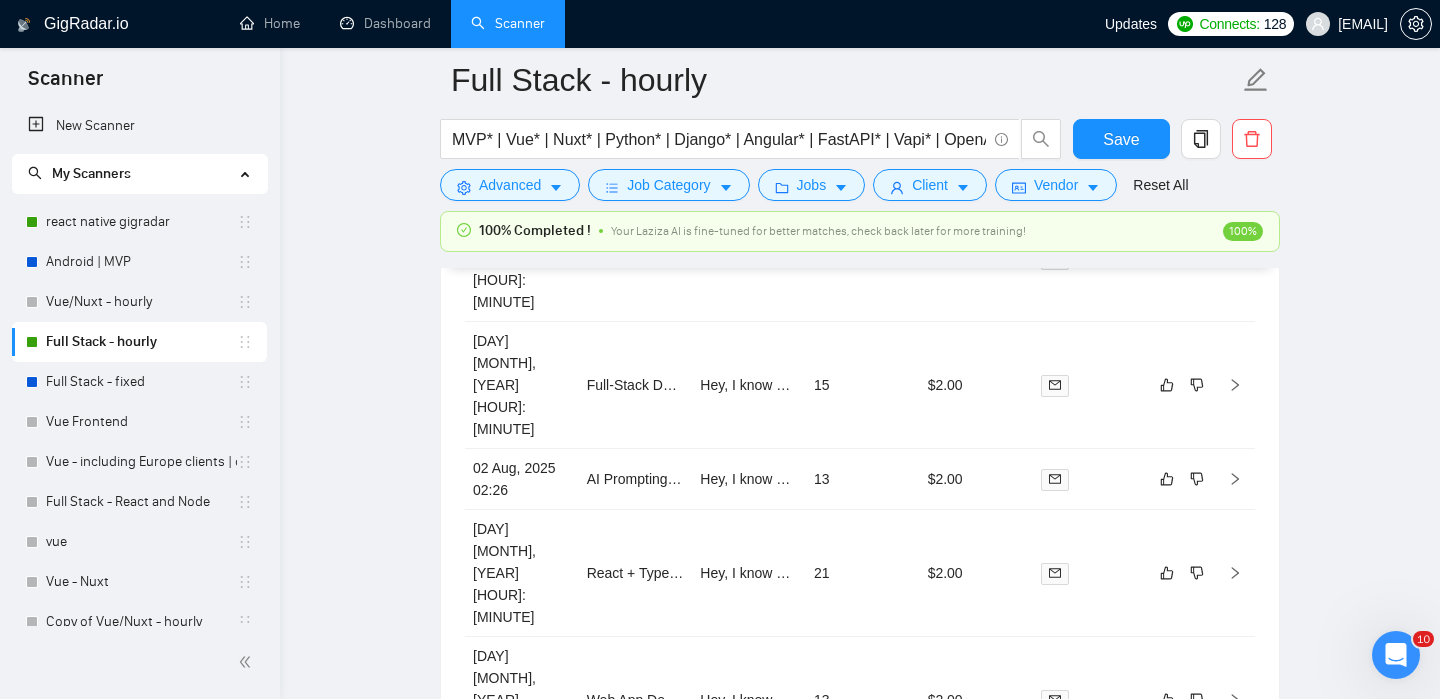 click 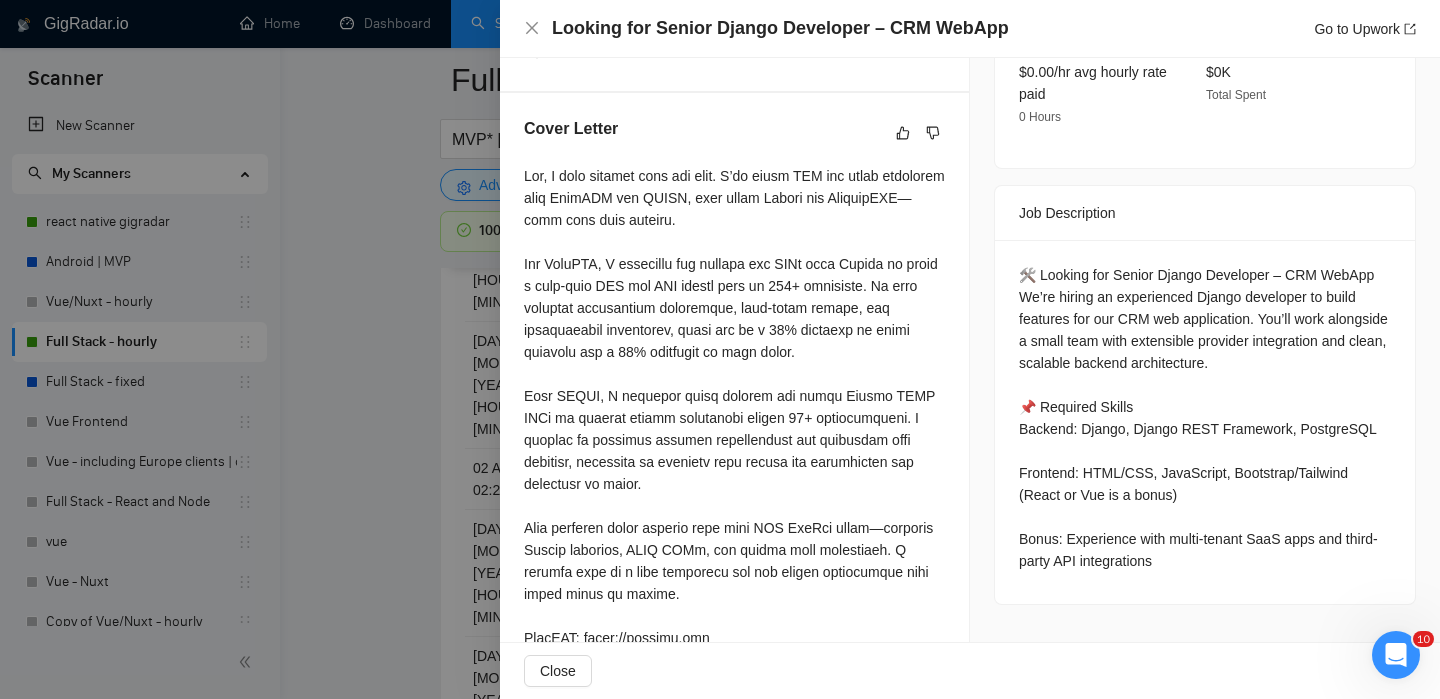 scroll, scrollTop: 662, scrollLeft: 0, axis: vertical 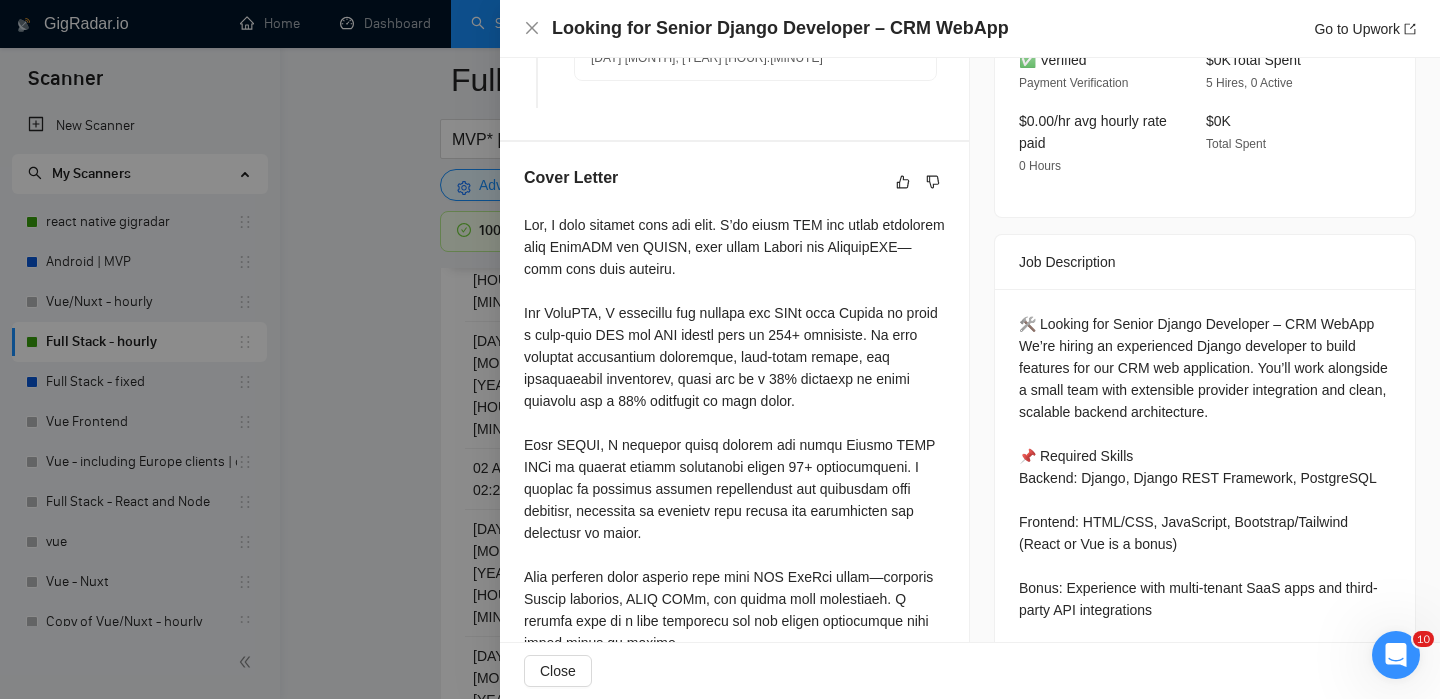 click at bounding box center [720, 349] 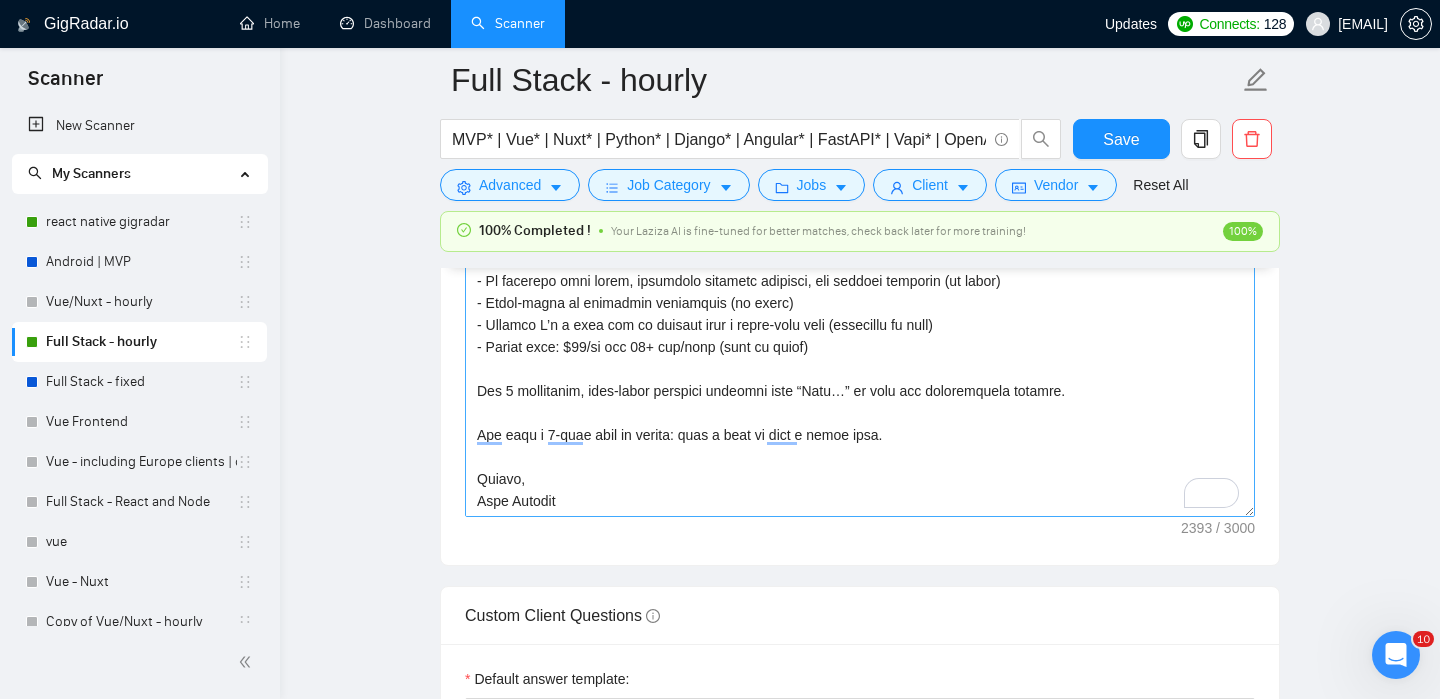 scroll, scrollTop: 2555, scrollLeft: 0, axis: vertical 